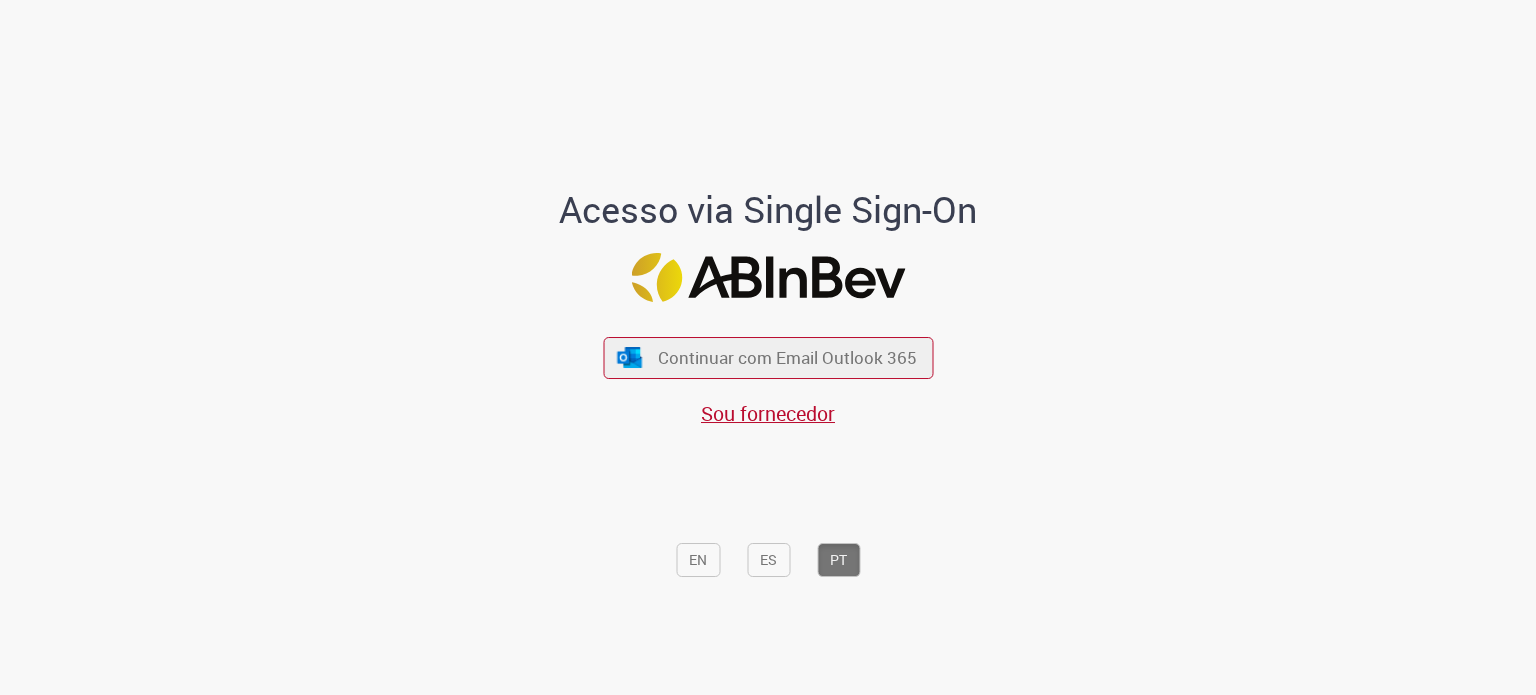 scroll, scrollTop: 0, scrollLeft: 0, axis: both 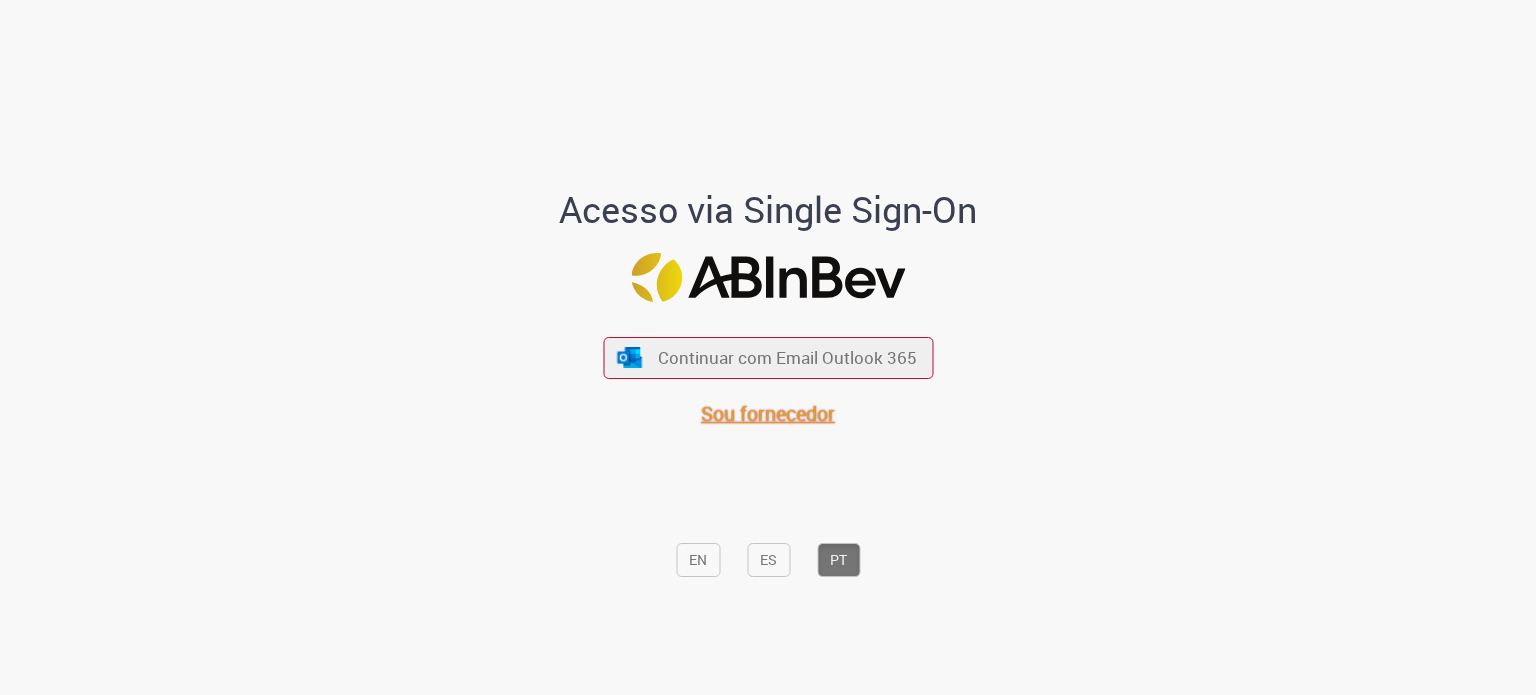 click on "Sou fornecedor" at bounding box center [768, 413] 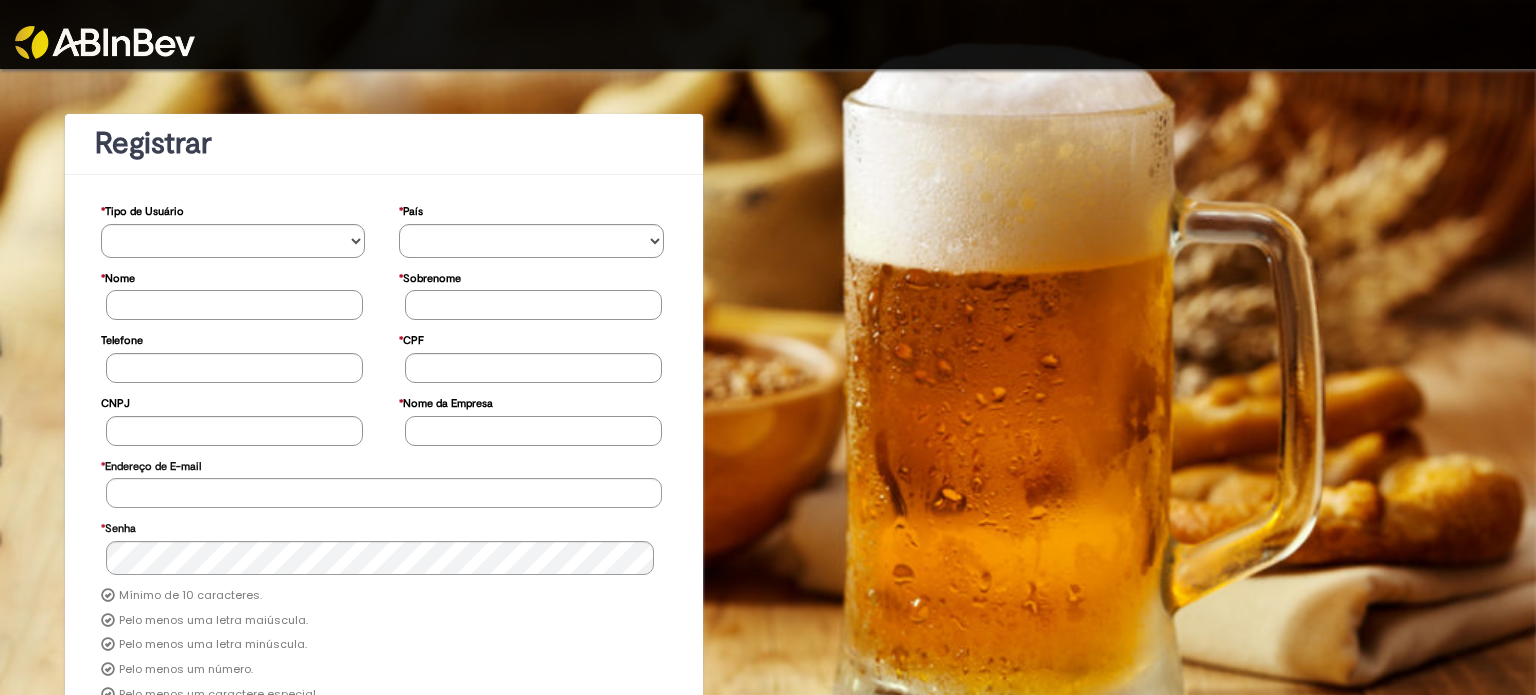 scroll, scrollTop: 0, scrollLeft: 0, axis: both 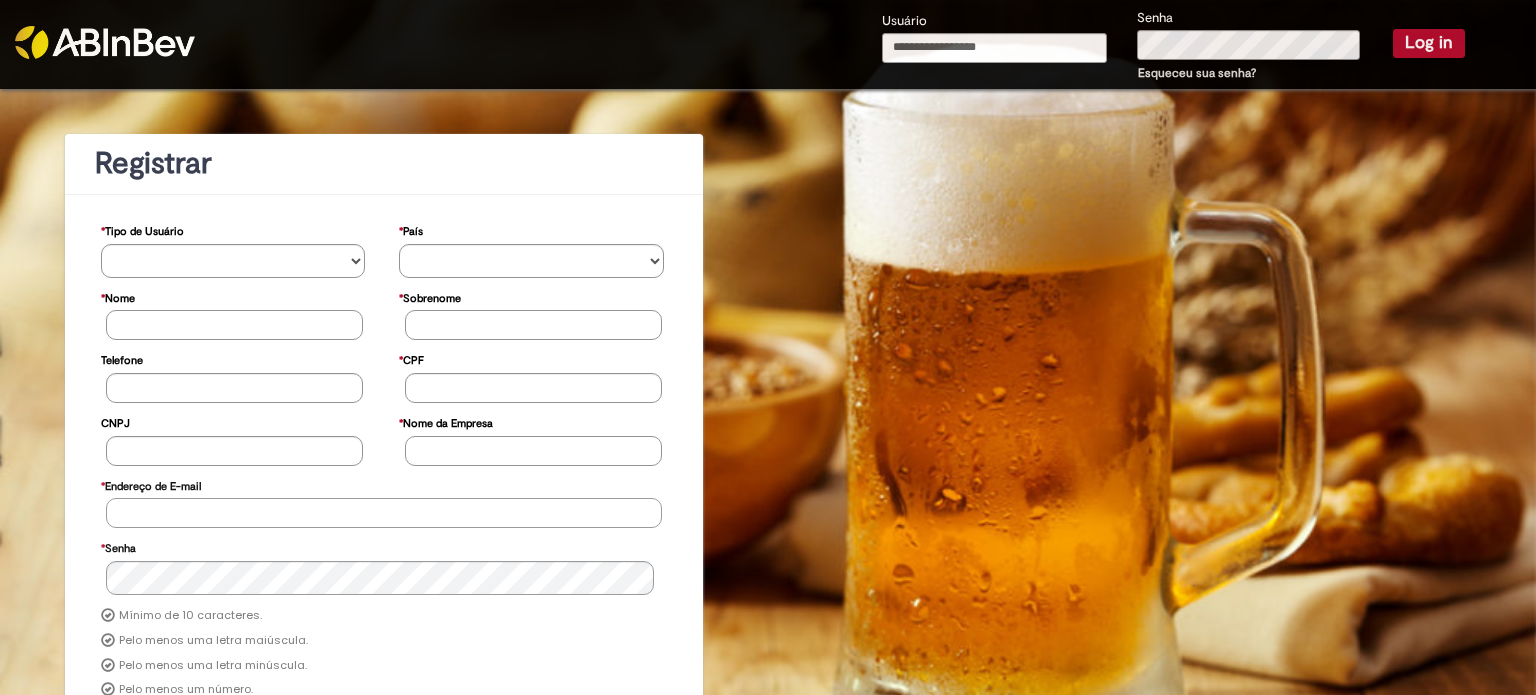 type on "**********" 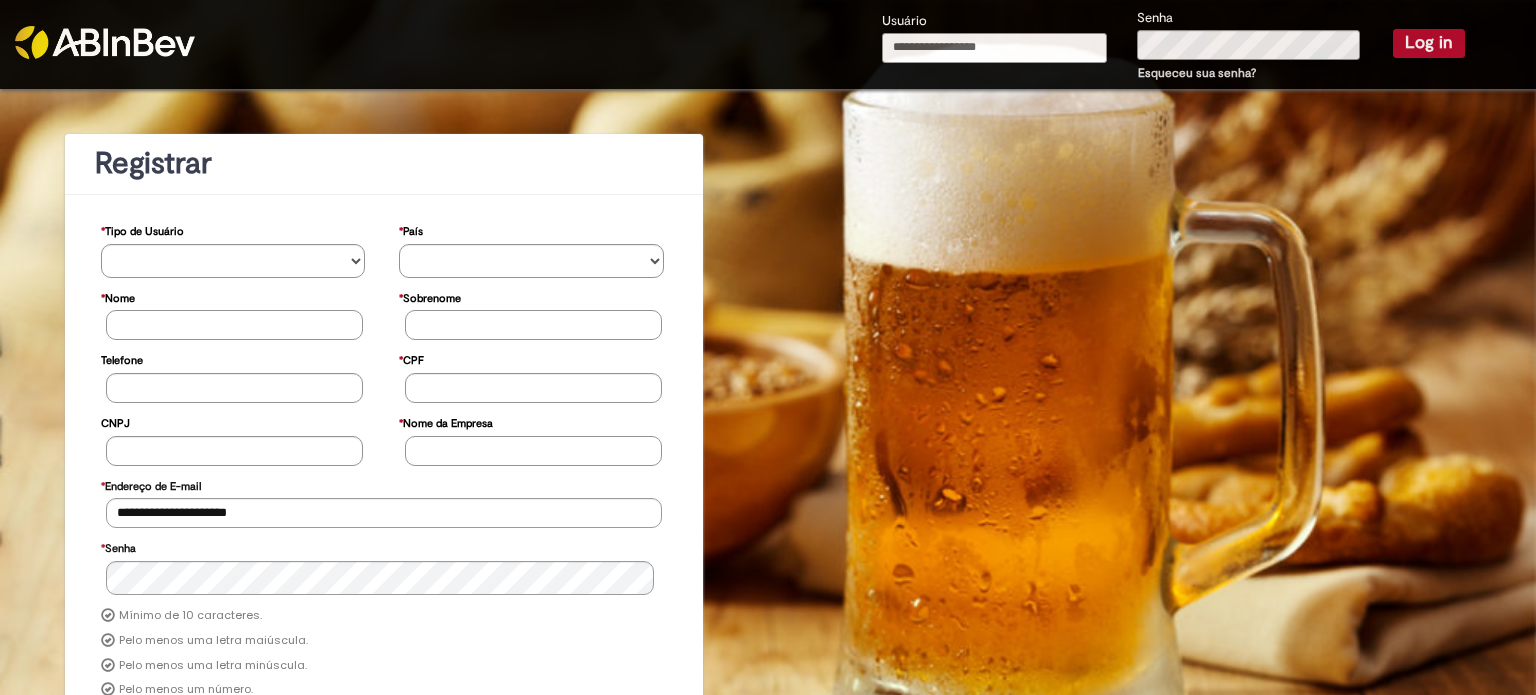 type on "**********" 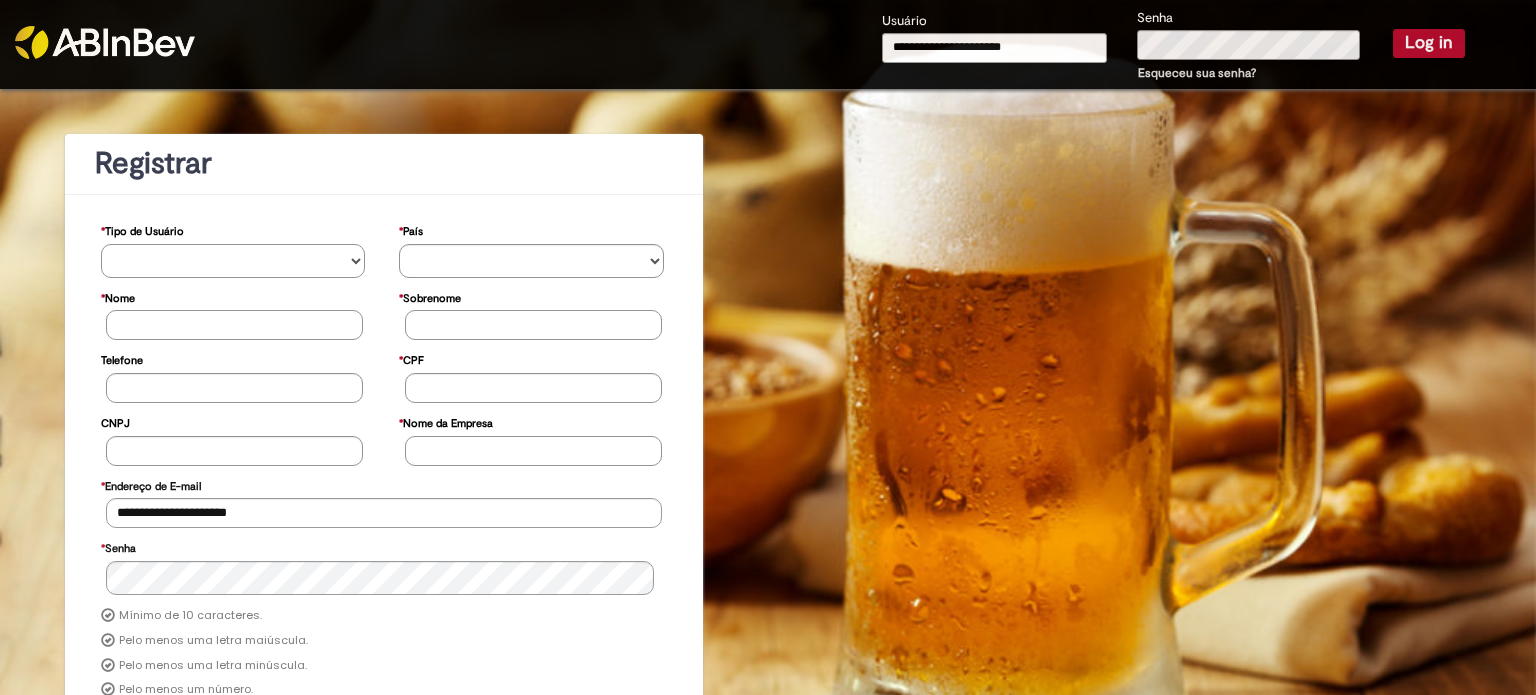 click on "**********" at bounding box center [233, 261] 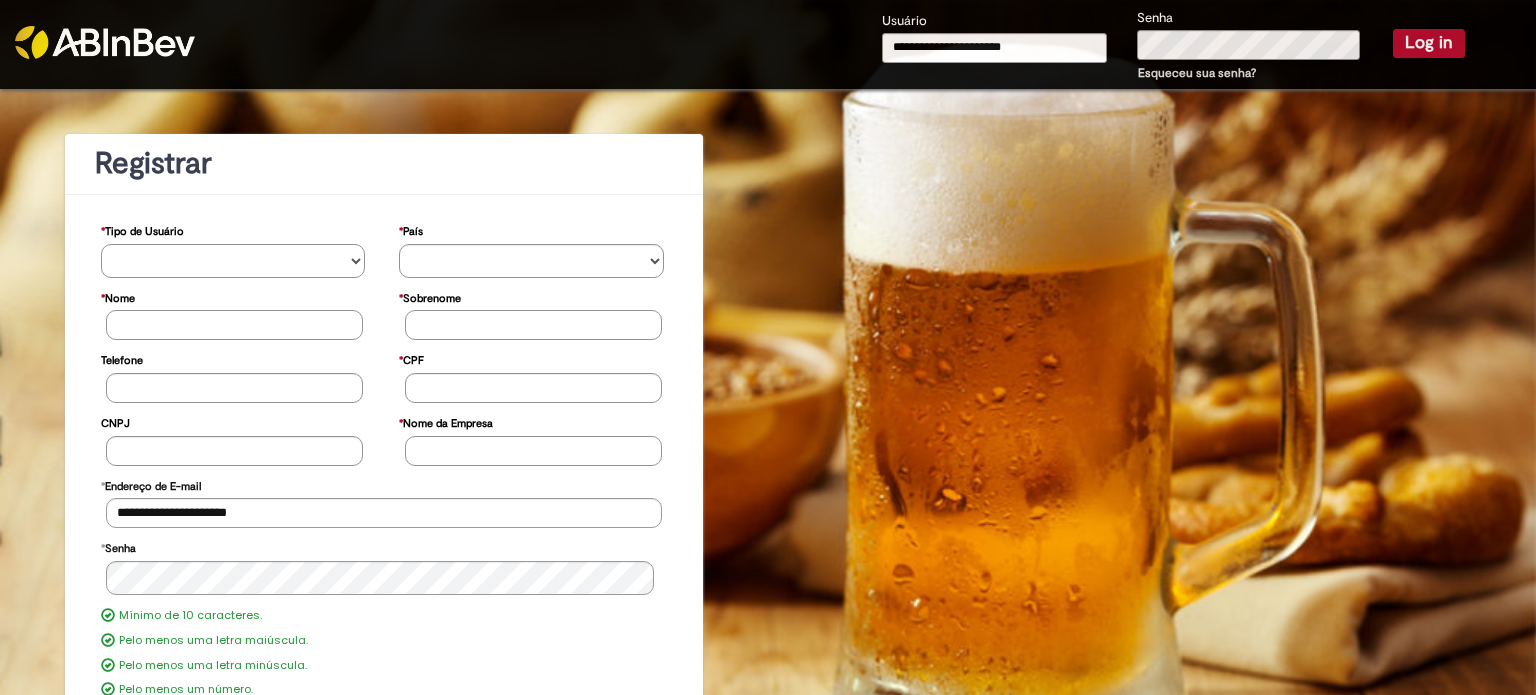 select on "*********" 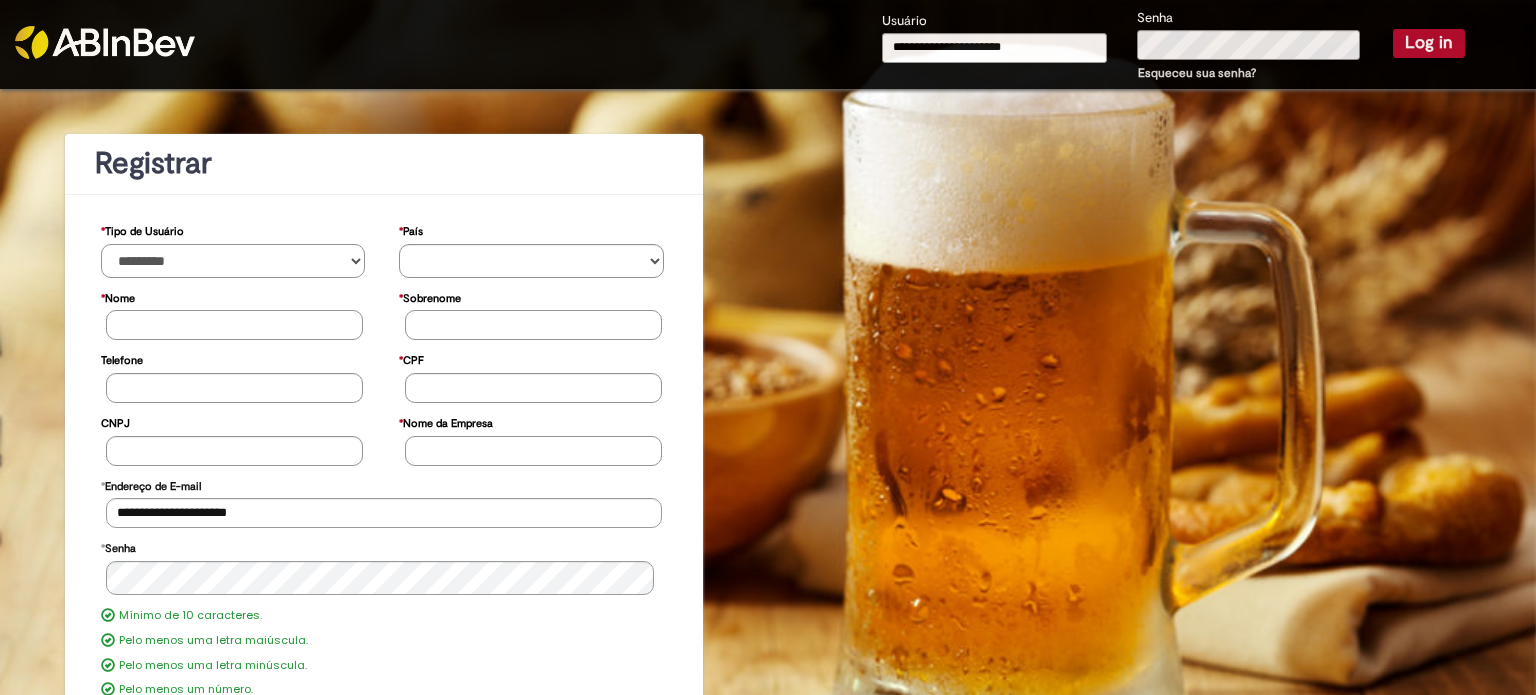 click on "**********" at bounding box center [233, 261] 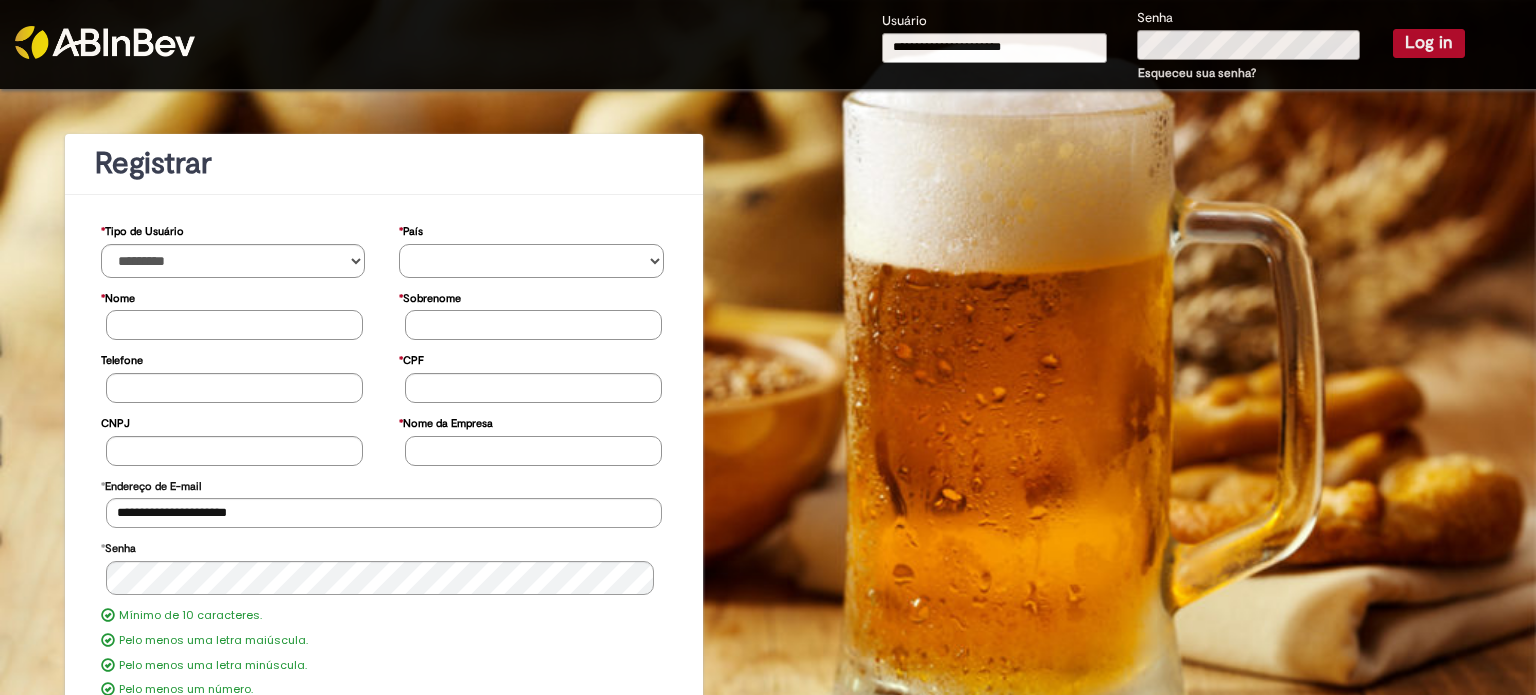 click on "*********   *******   ******   *****   ********   *******" at bounding box center [531, 261] 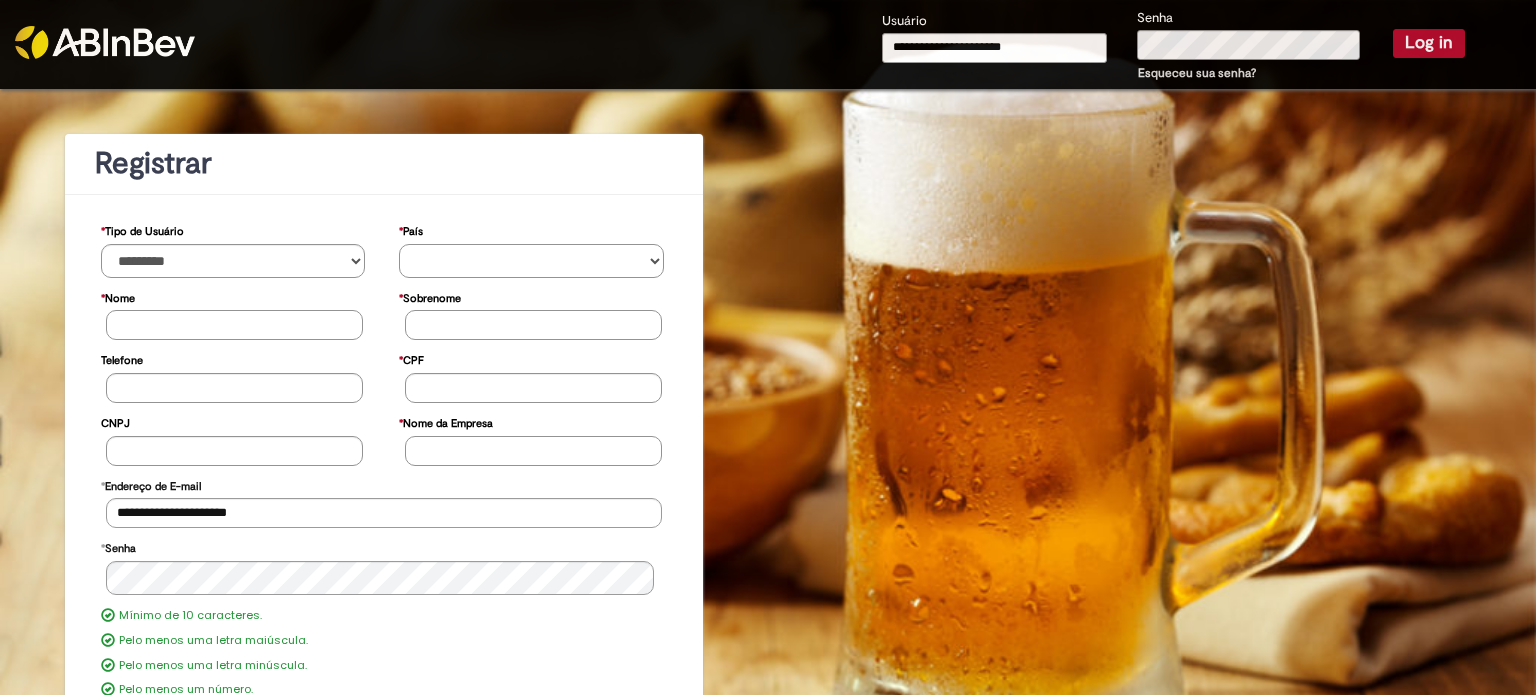 select on "**" 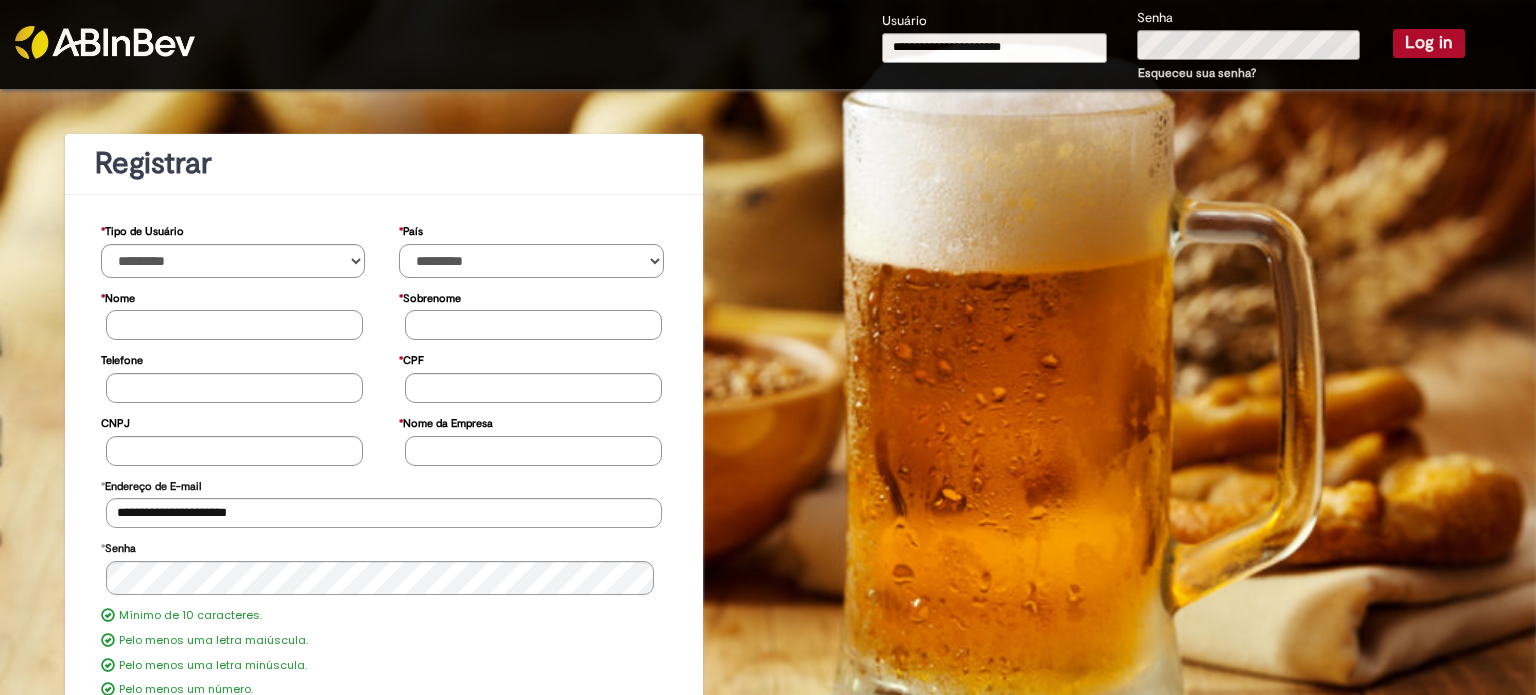 click on "*********   *******   ******   *****   ********   *******" at bounding box center [531, 261] 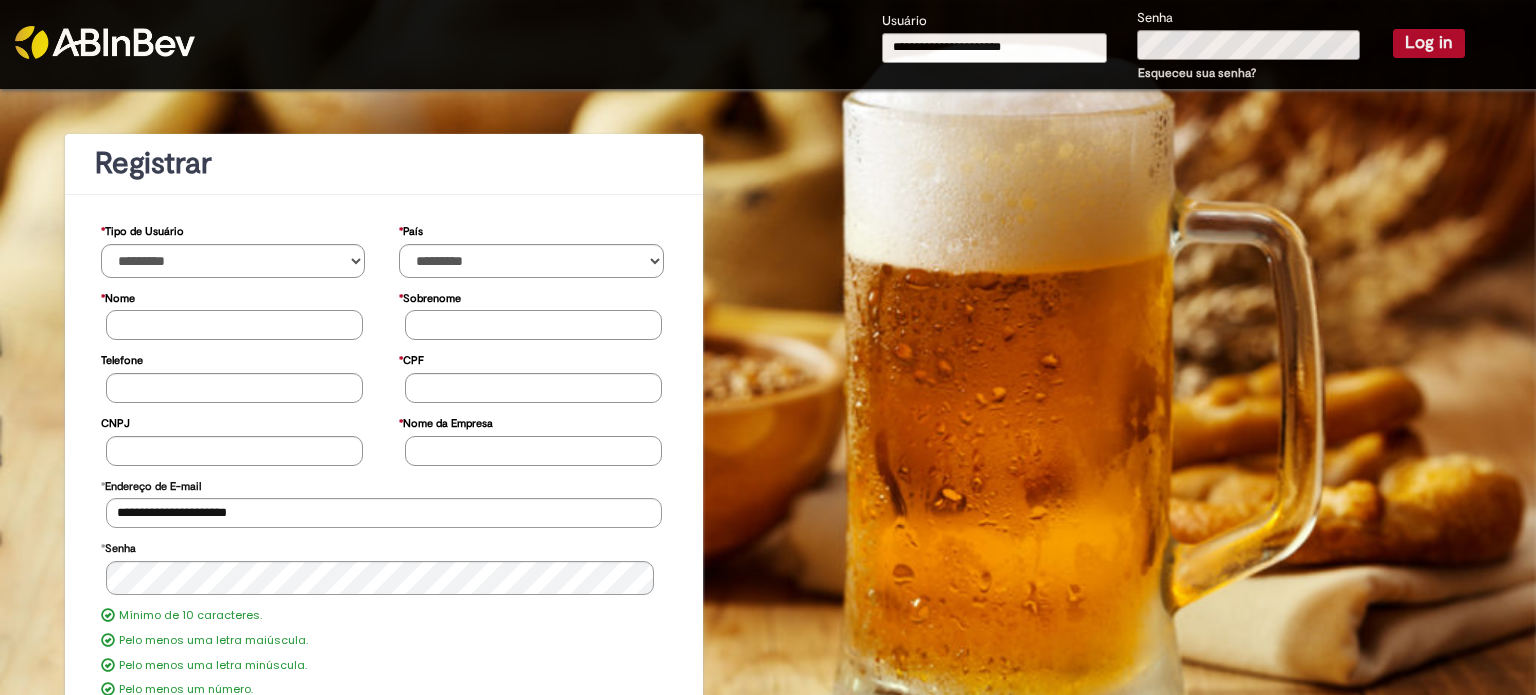 click on "*  Nome" at bounding box center (234, 325) 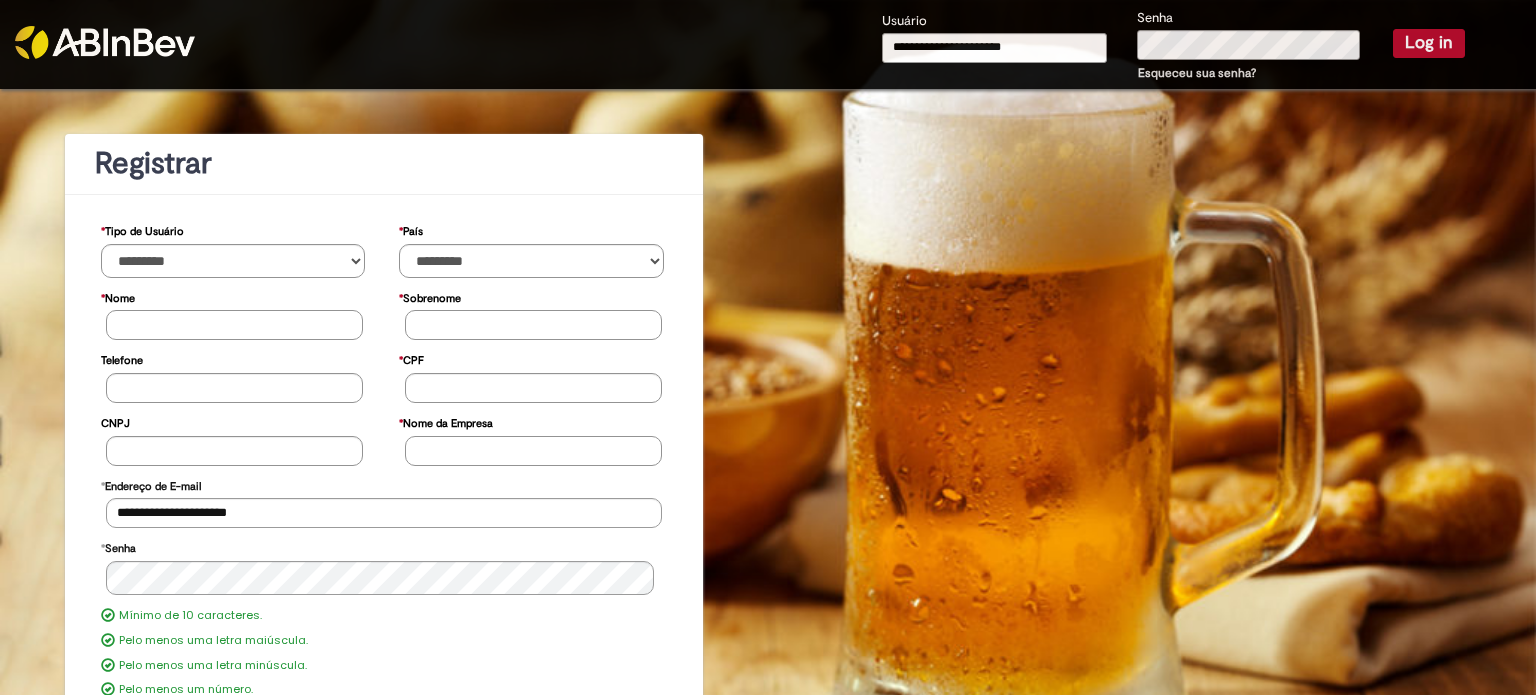 type on "*********" 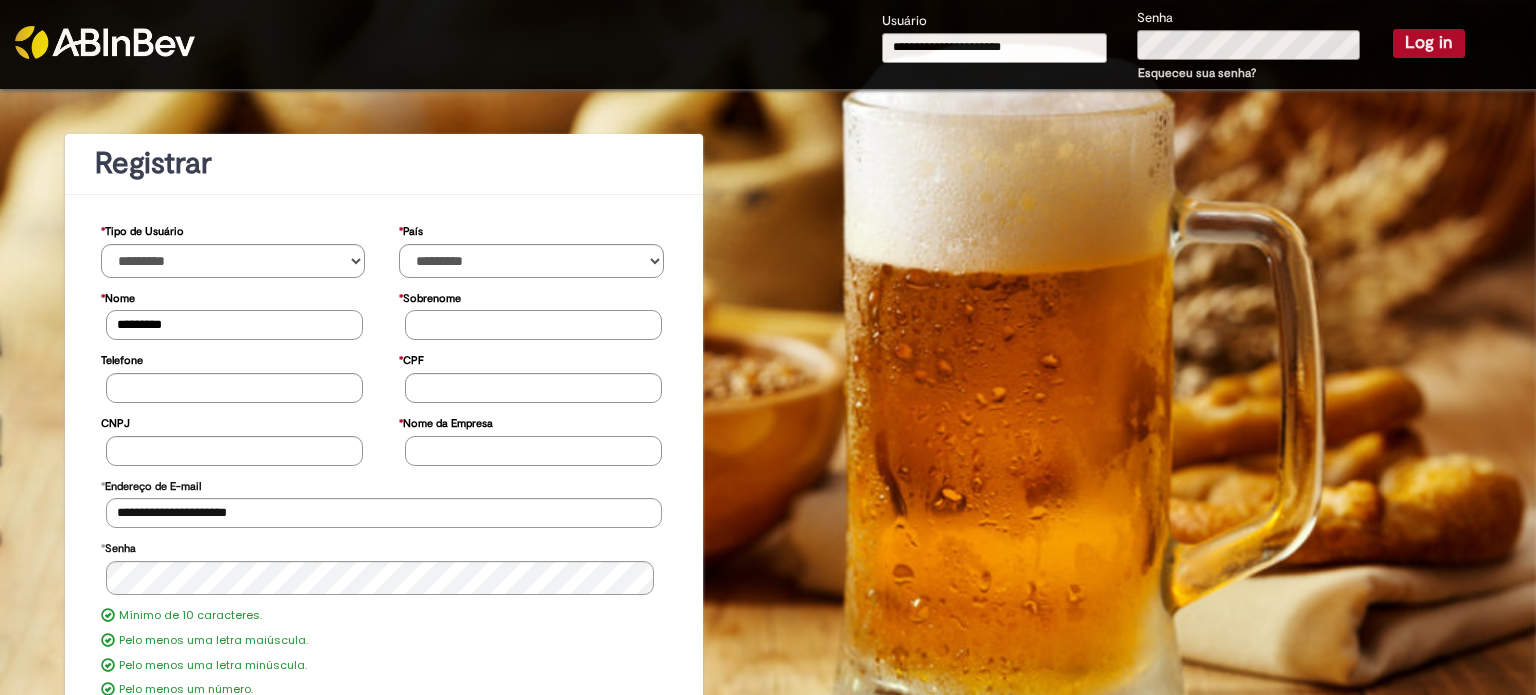 type on "*****" 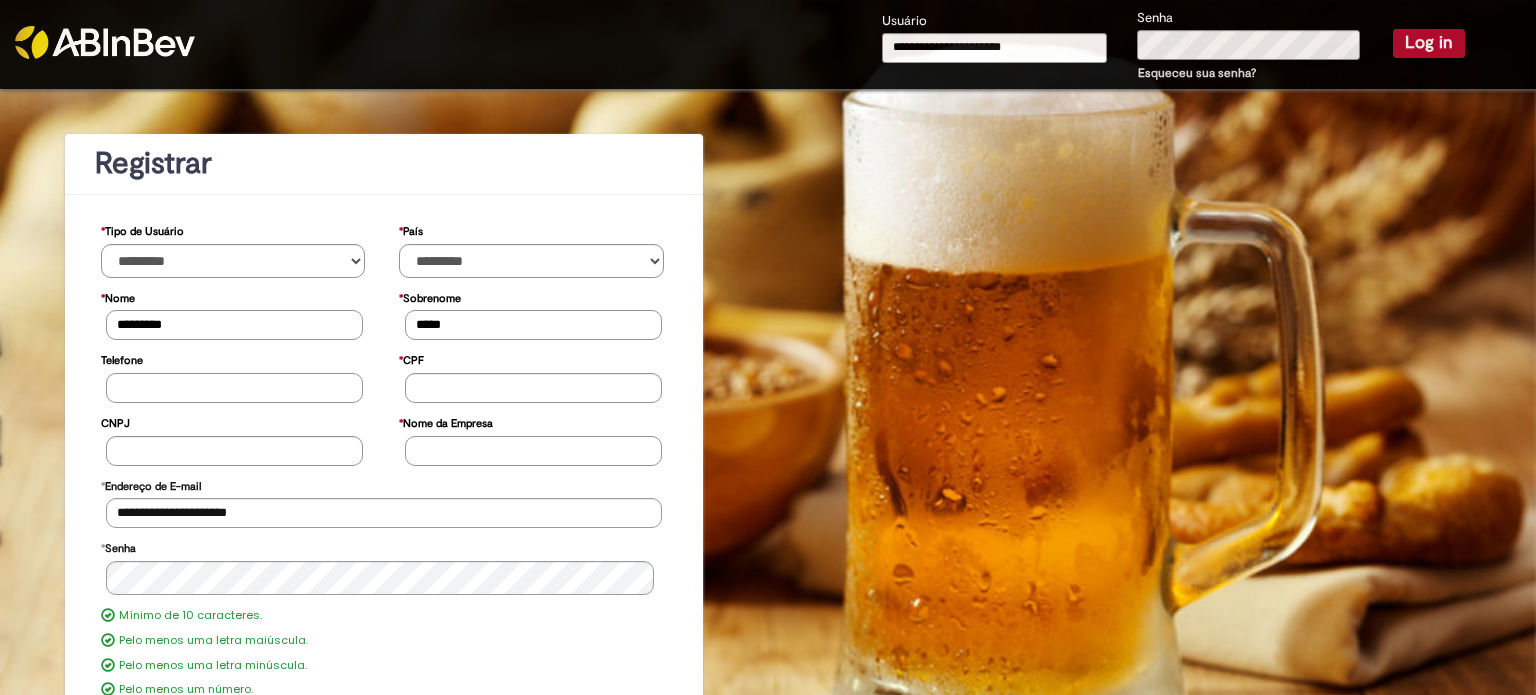type on "**********" 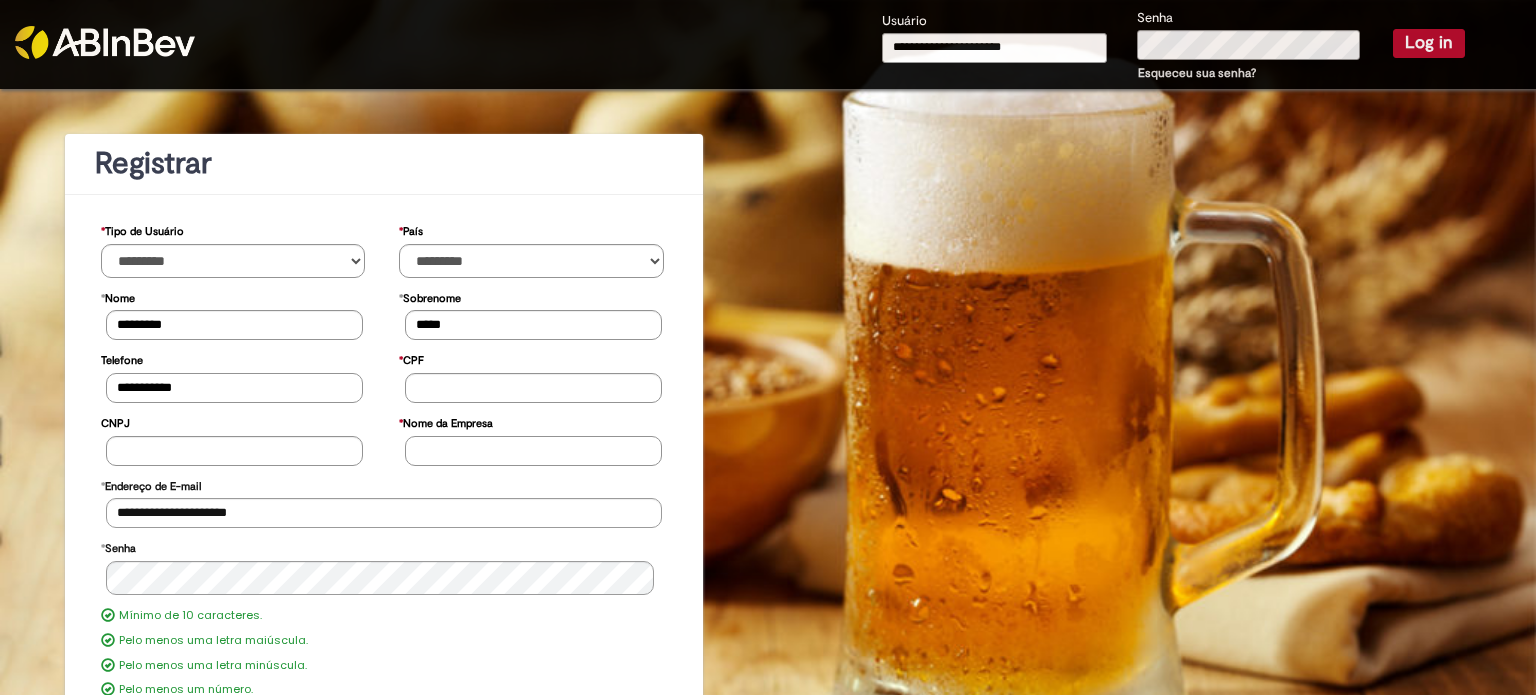 drag, startPoint x: 219, startPoint y: 383, endPoint x: 240, endPoint y: 387, distance: 21.377558 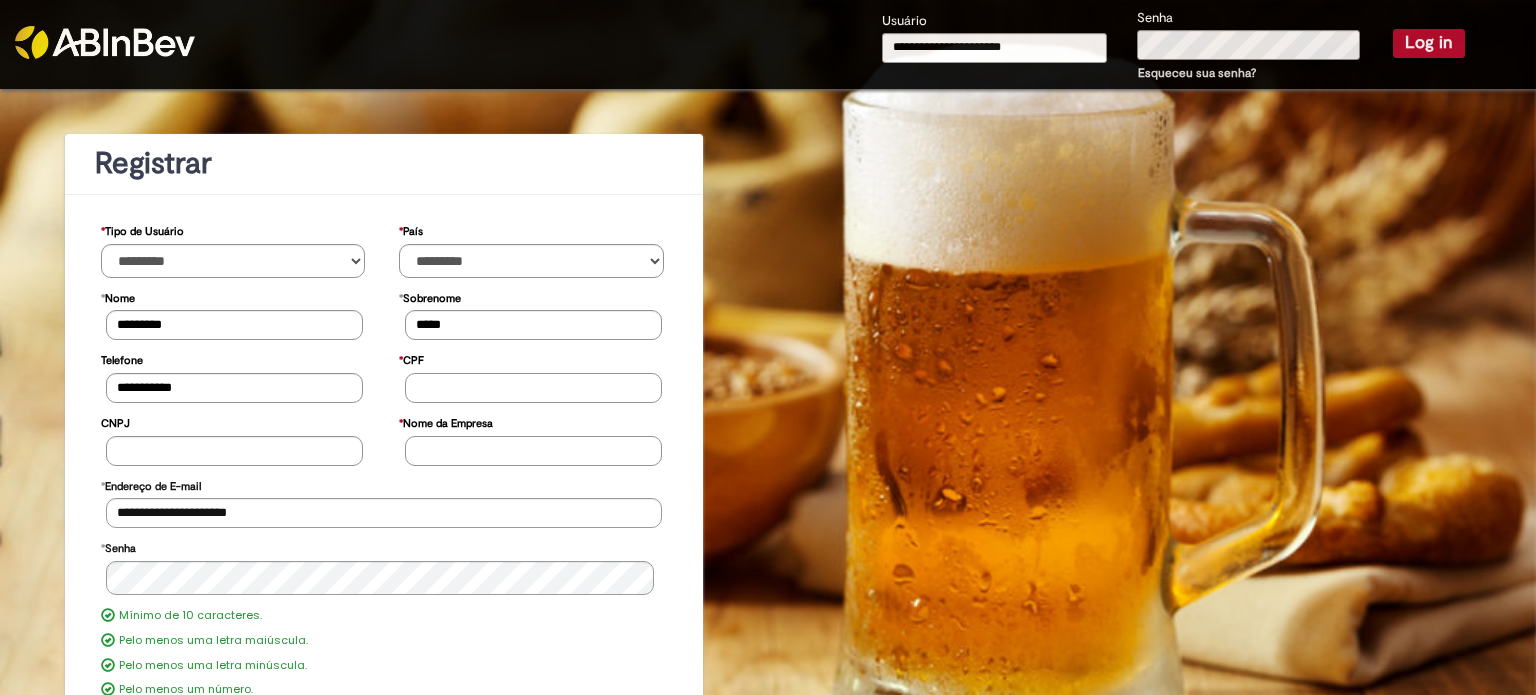 click on "*  CPF" at bounding box center (533, 388) 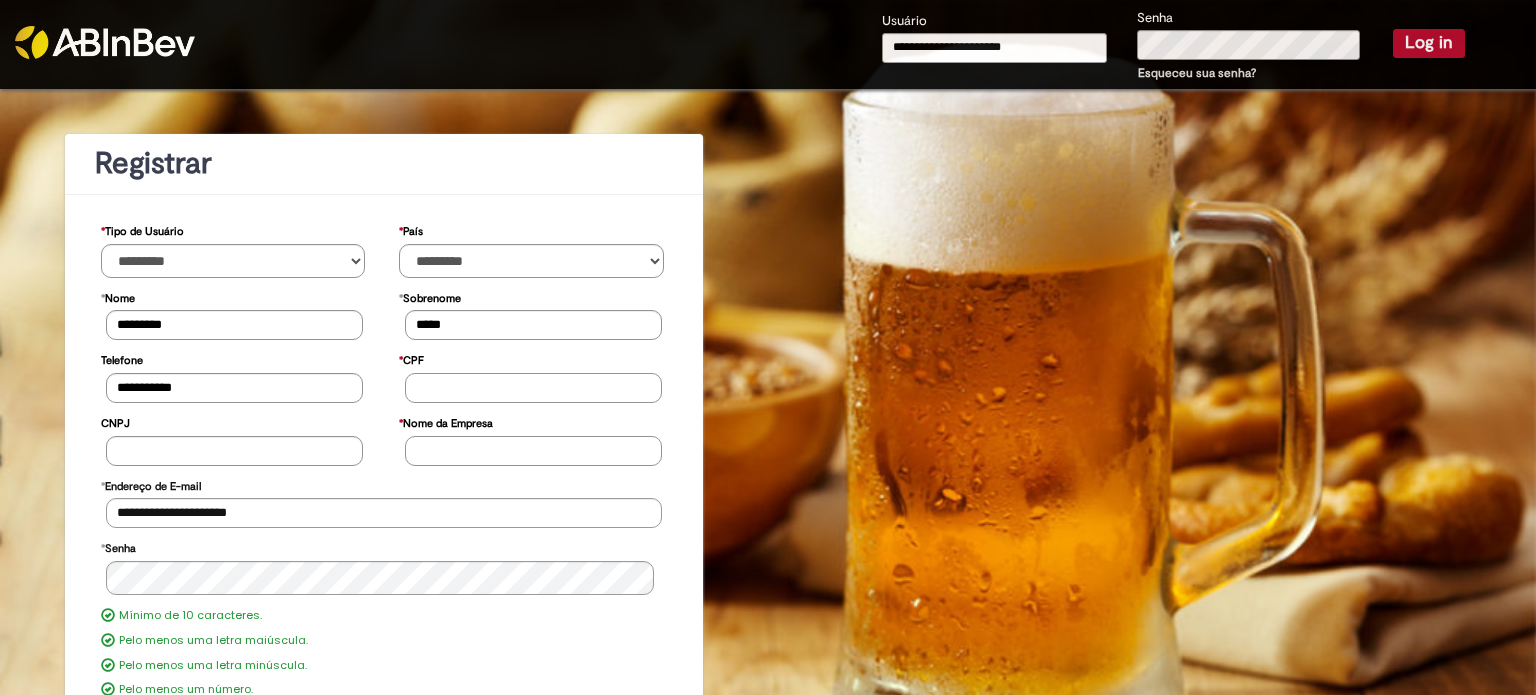 type on "**********" 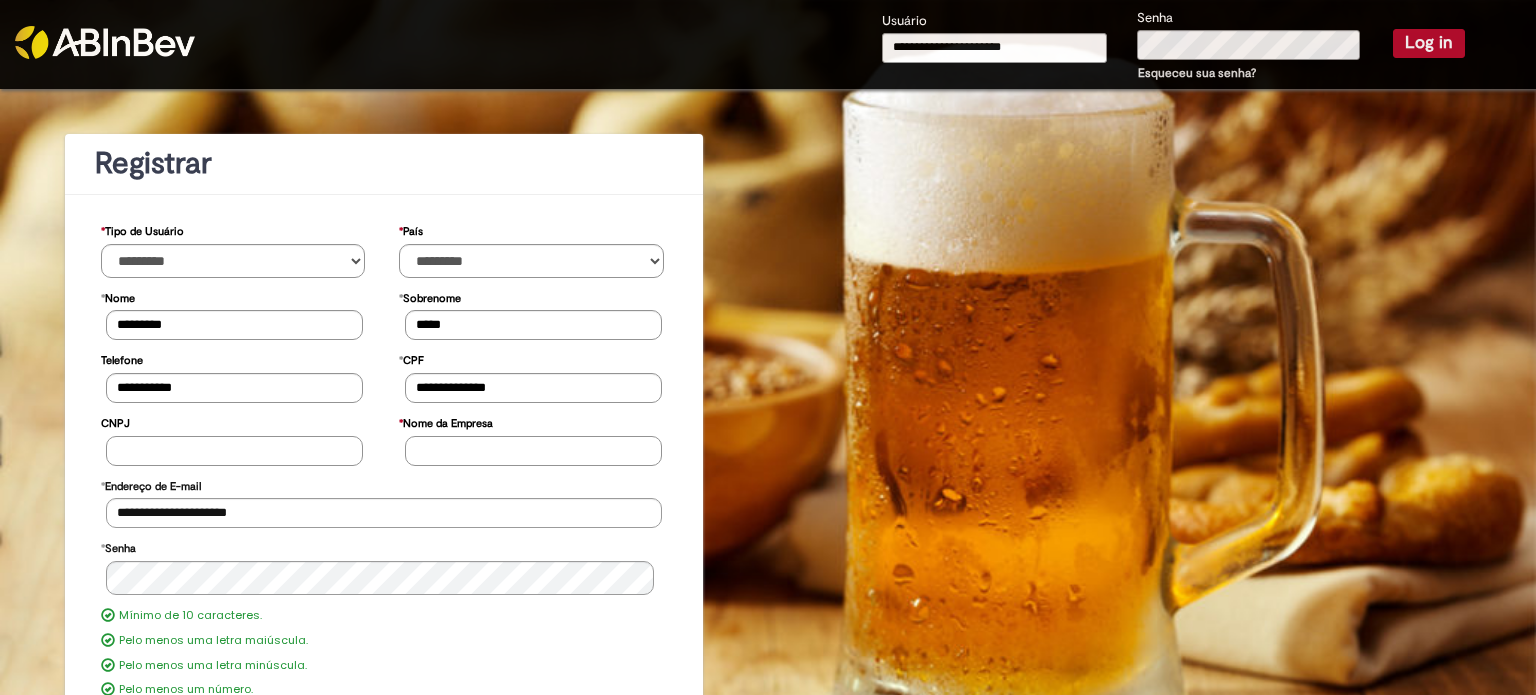 click on "CNPJ" at bounding box center [234, 451] 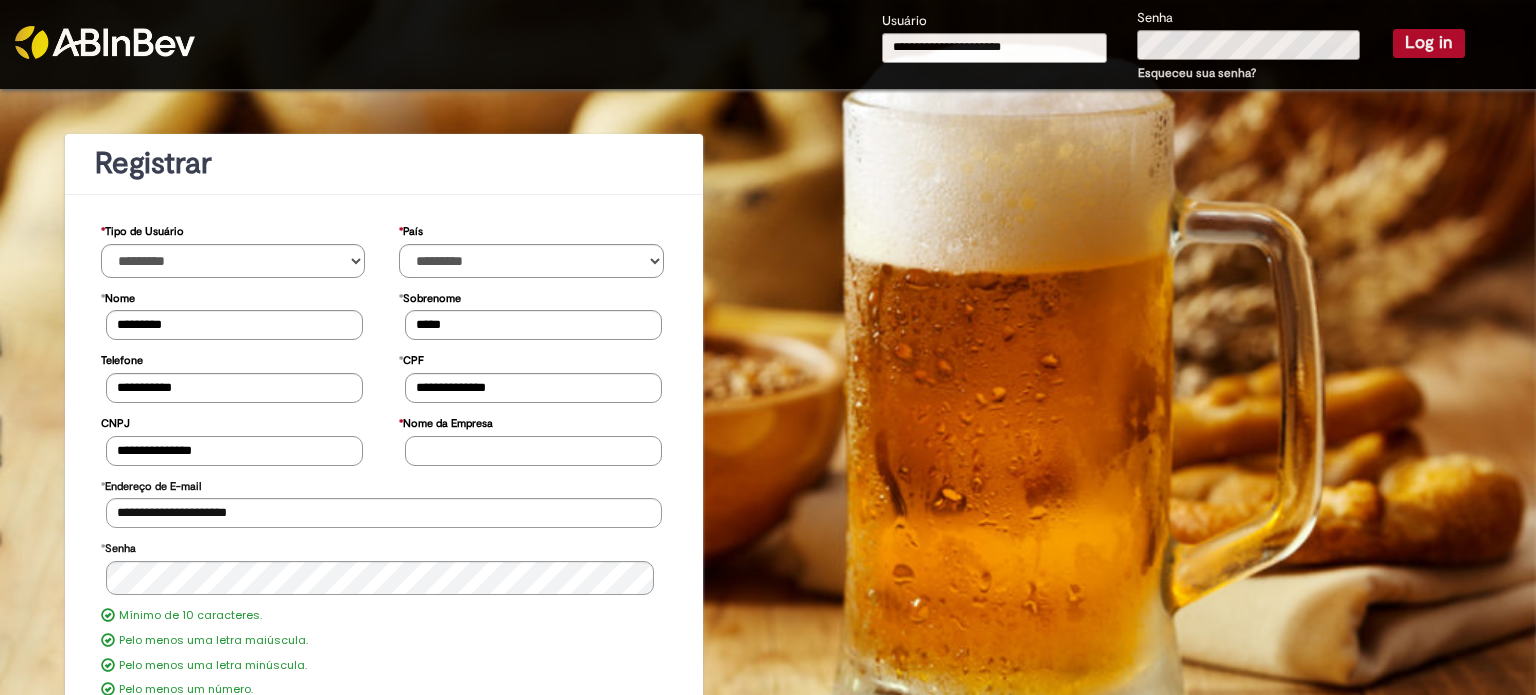 drag, startPoint x: 125, startPoint y: 447, endPoint x: 156, endPoint y: 447, distance: 31 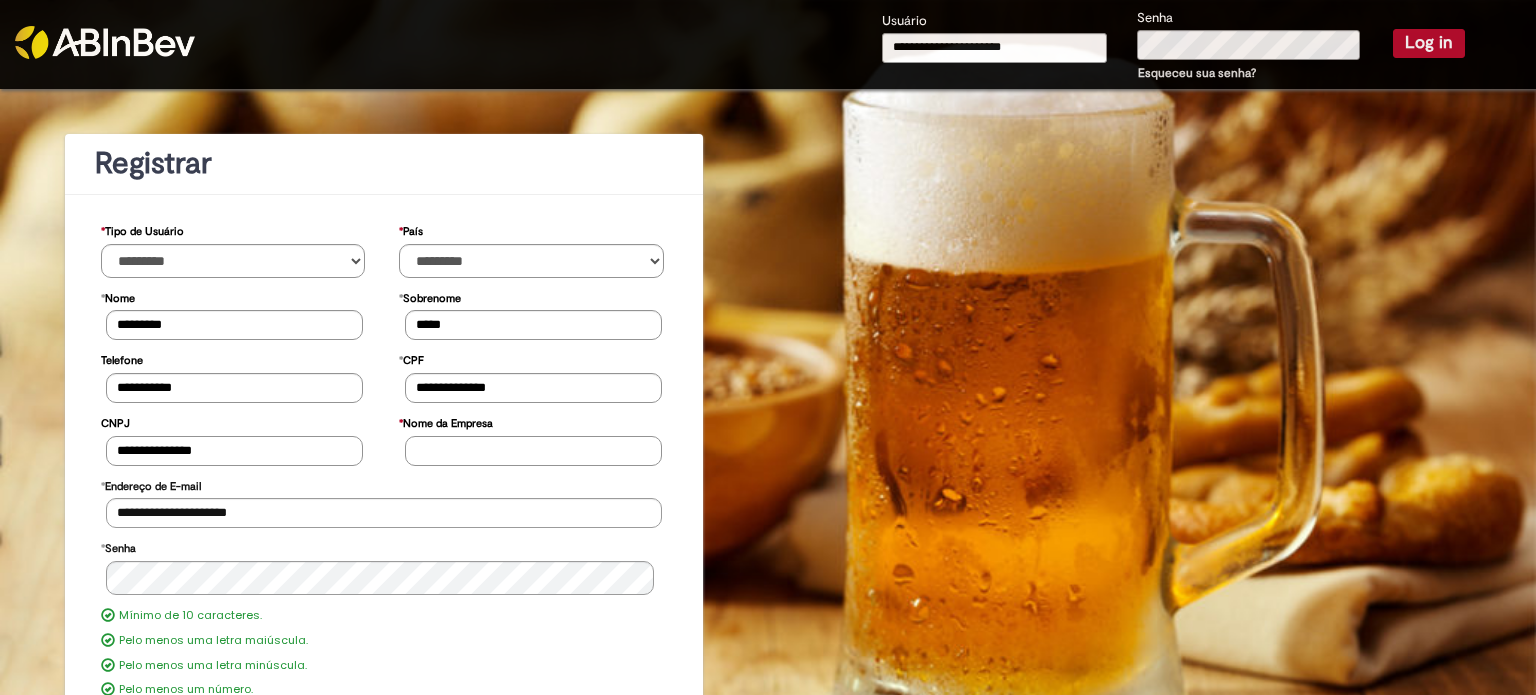 click on "**********" at bounding box center [234, 451] 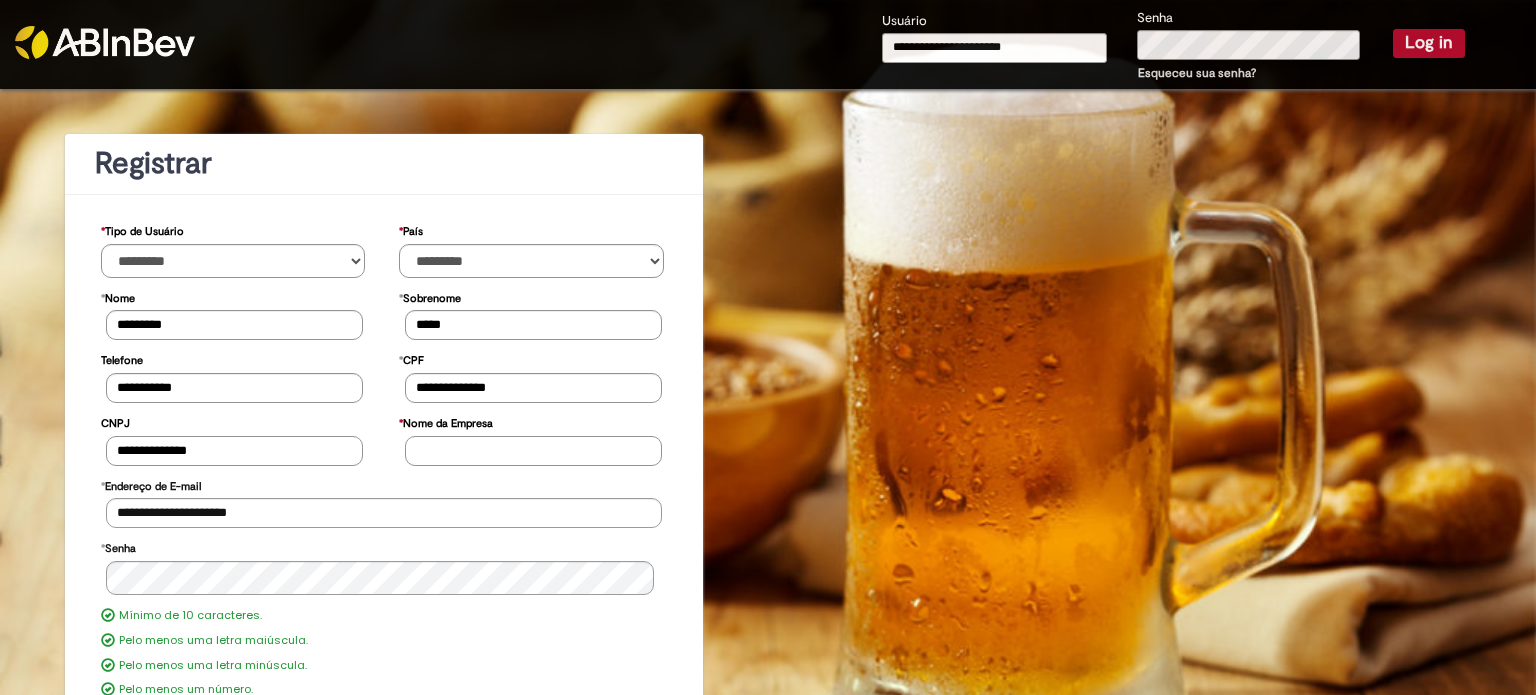 drag, startPoint x: 116, startPoint y: 454, endPoint x: 205, endPoint y: 454, distance: 89 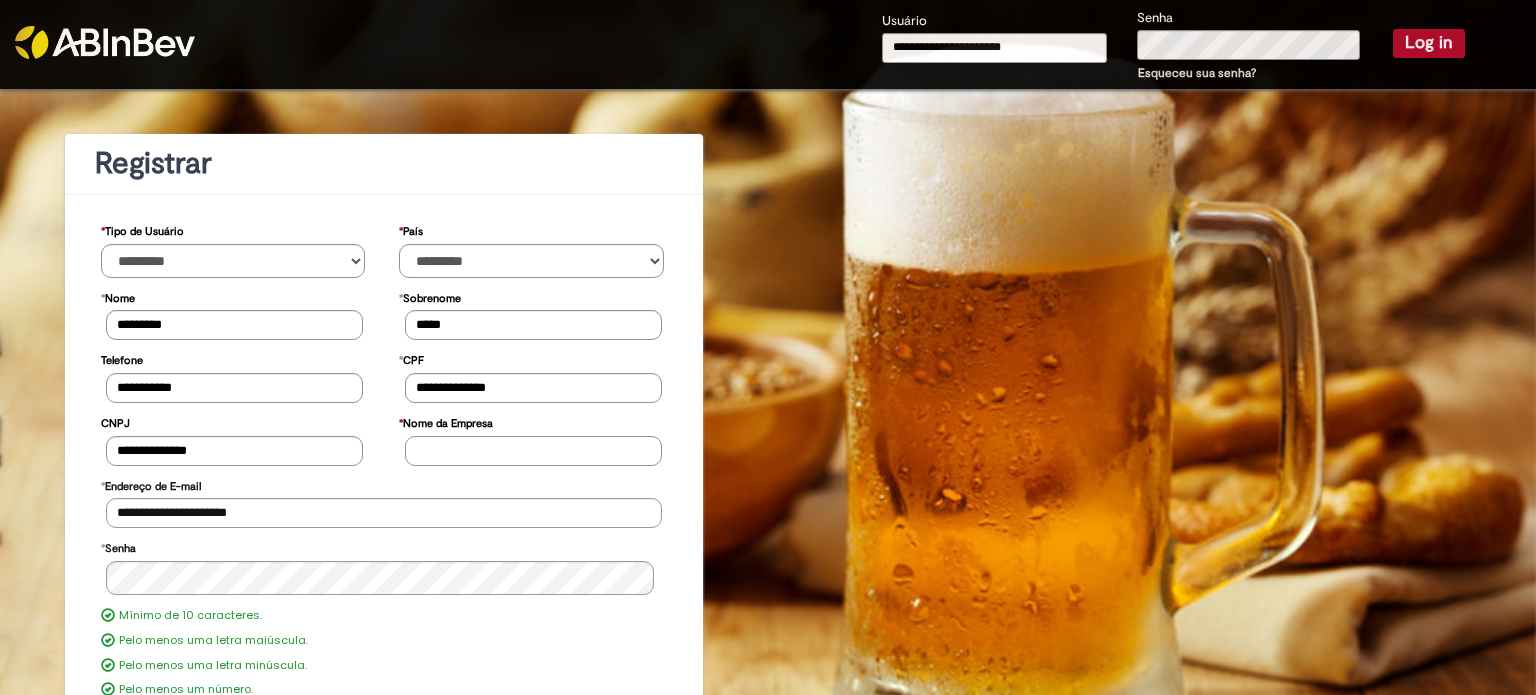 click on "*  Nome da Empresa" at bounding box center (533, 451) 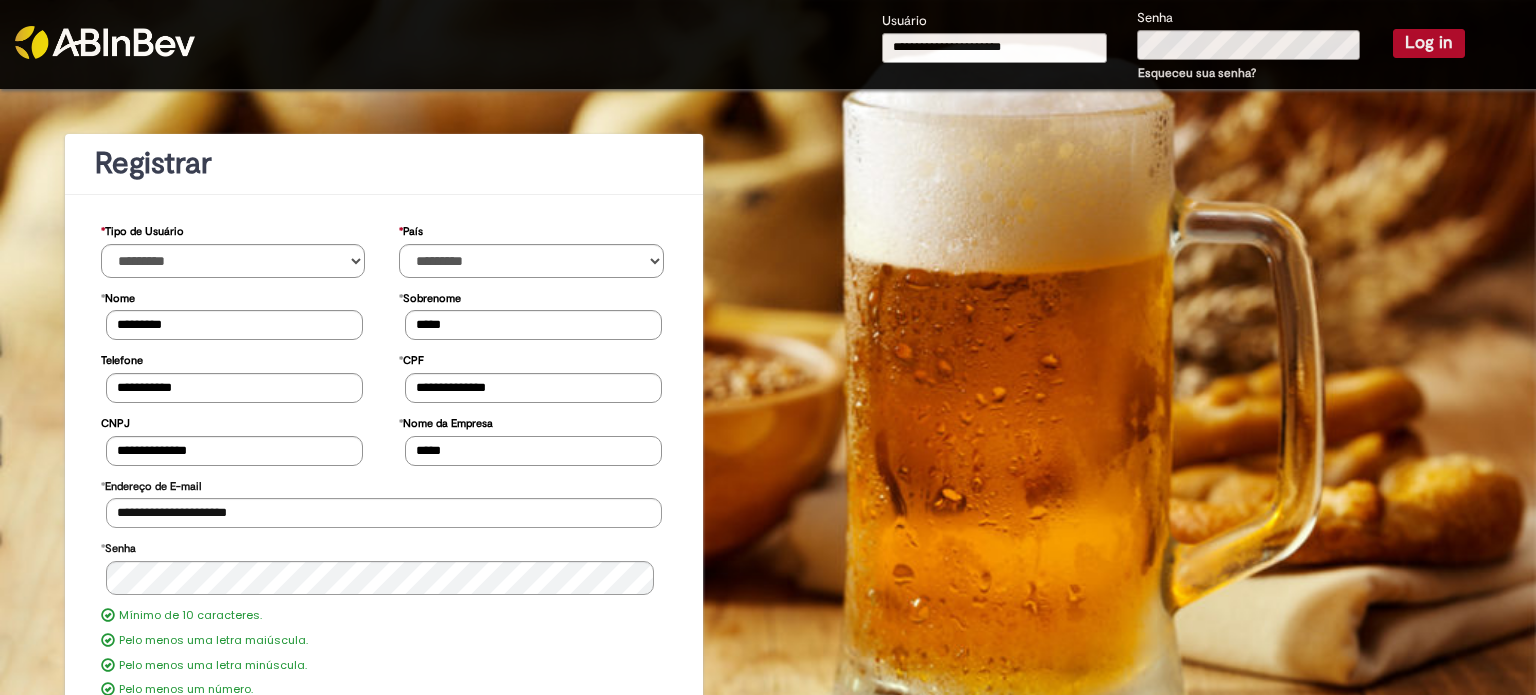 type on "*****" 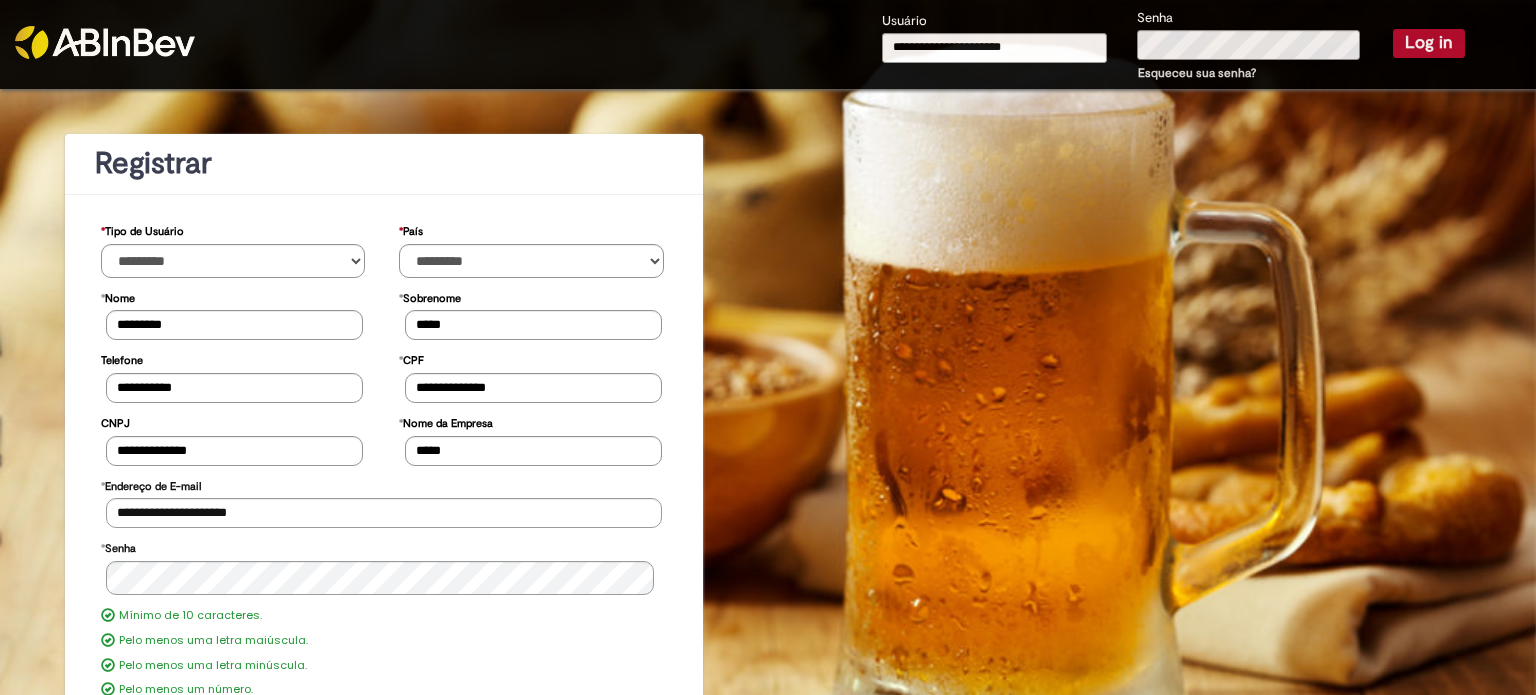 click on "**********" at bounding box center [384, 508] 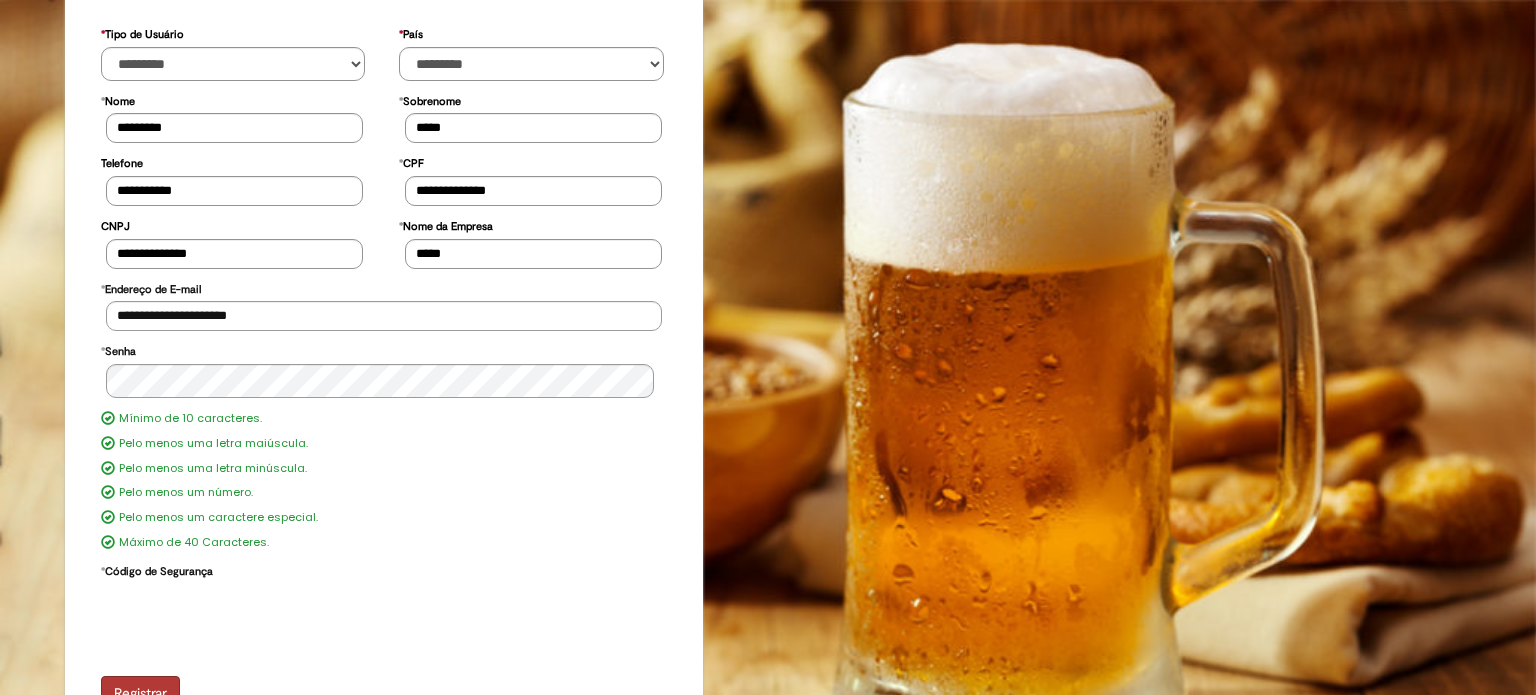 scroll, scrollTop: 224, scrollLeft: 0, axis: vertical 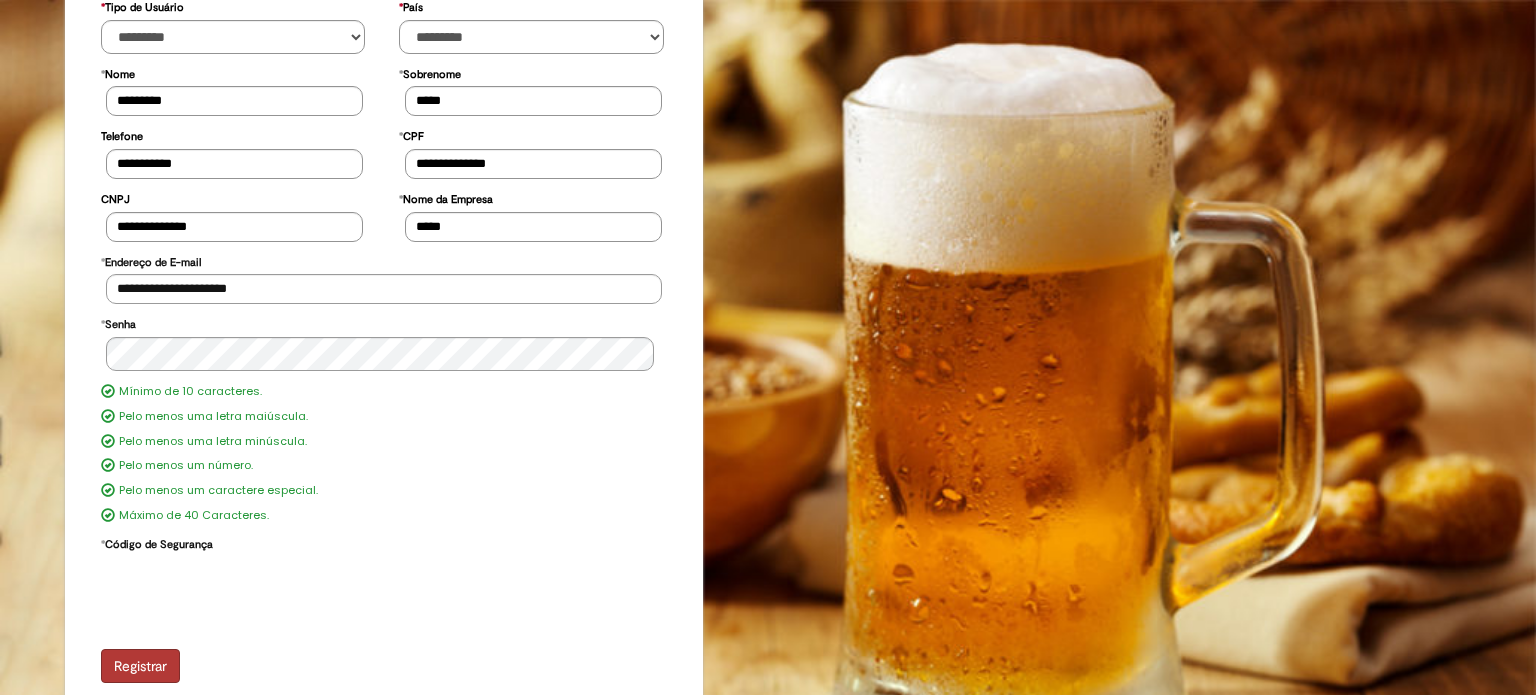 drag, startPoint x: 78, startPoint y: 284, endPoint x: 98, endPoint y: 347, distance: 66.09841 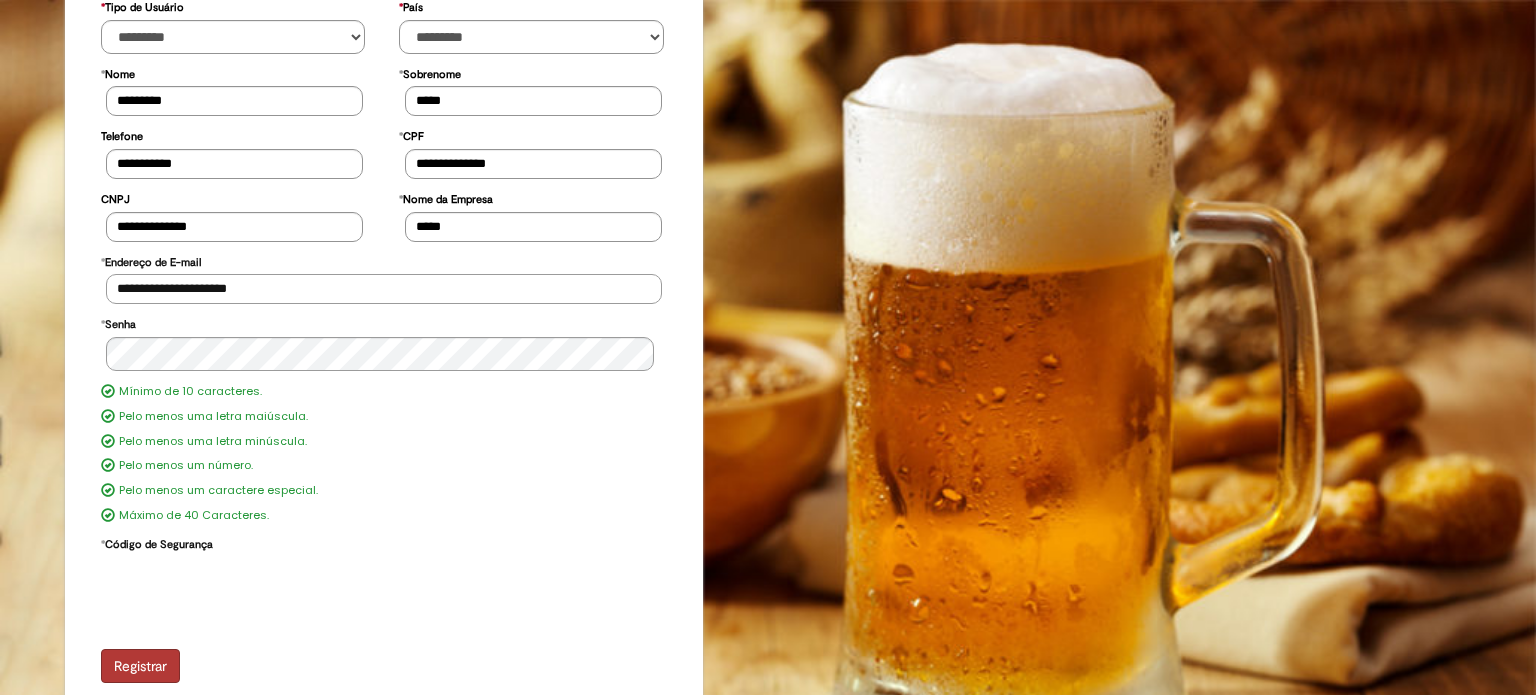 click on "**********" at bounding box center (384, 289) 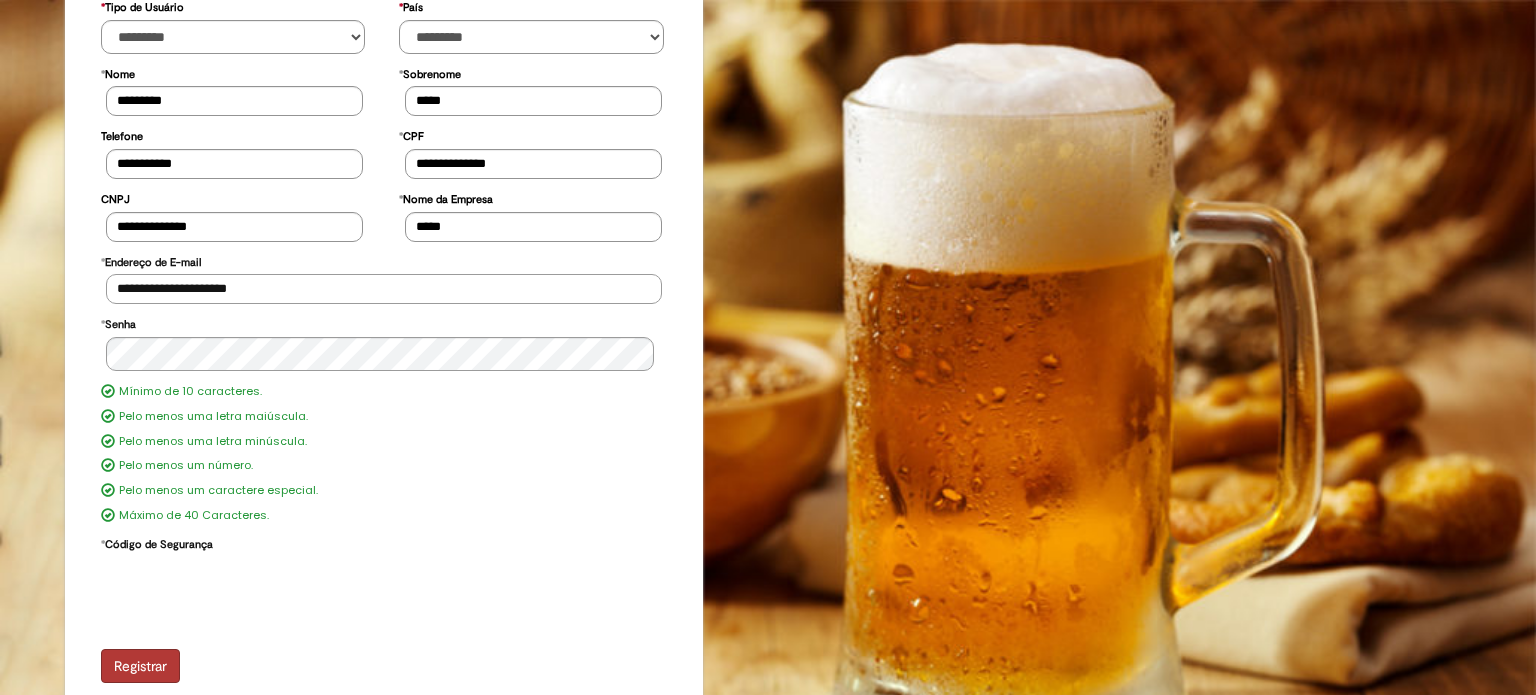 click on "**********" at bounding box center [384, 289] 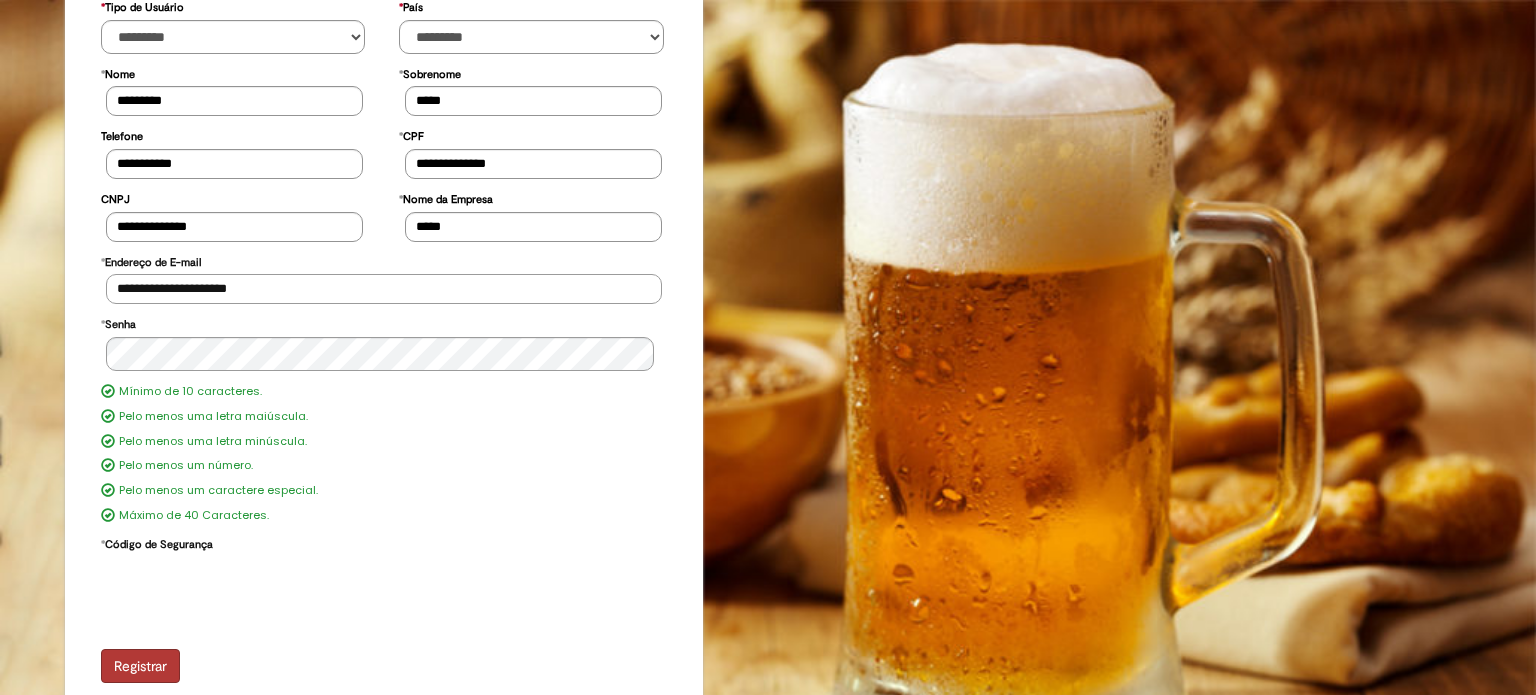 type on "**********" 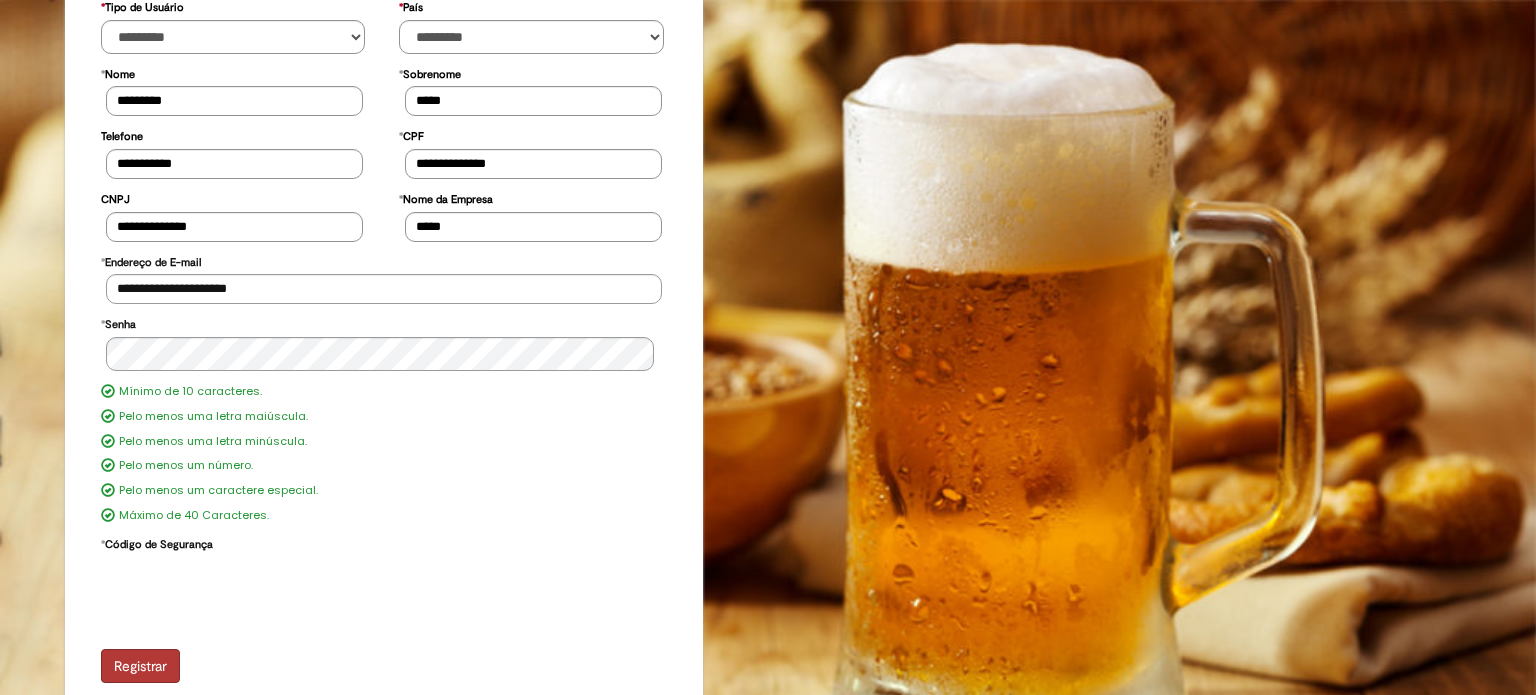 click on "Registrar" at bounding box center (140, 666) 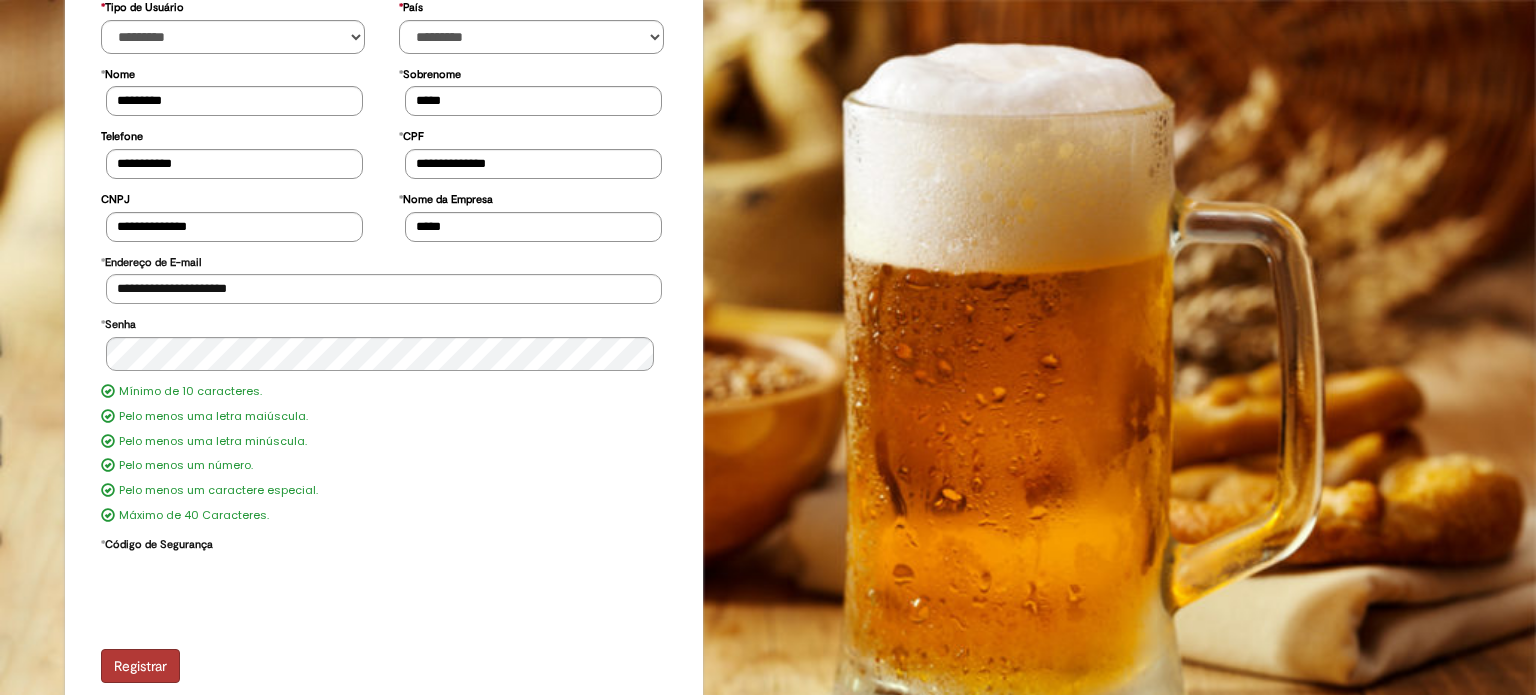 scroll, scrollTop: 264, scrollLeft: 0, axis: vertical 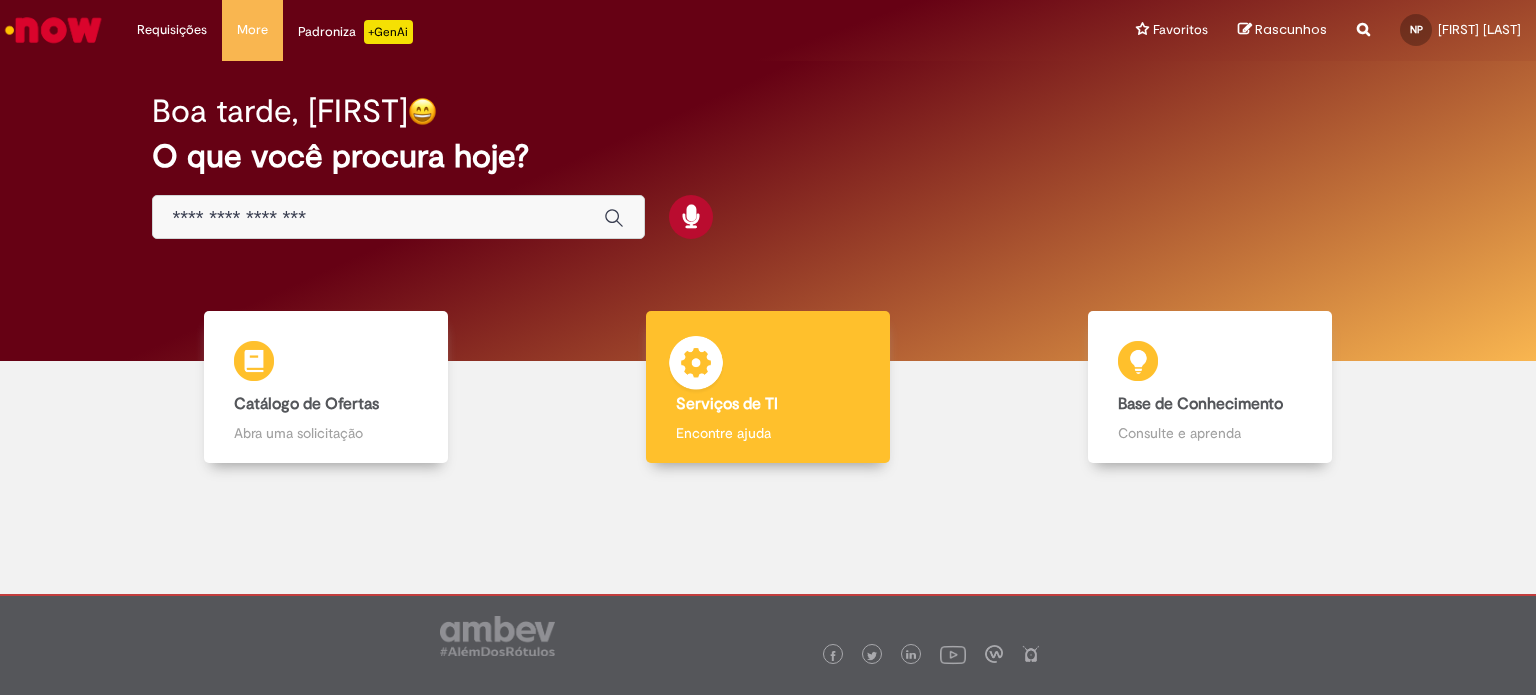 click on "Serviços de TI" at bounding box center (727, 404) 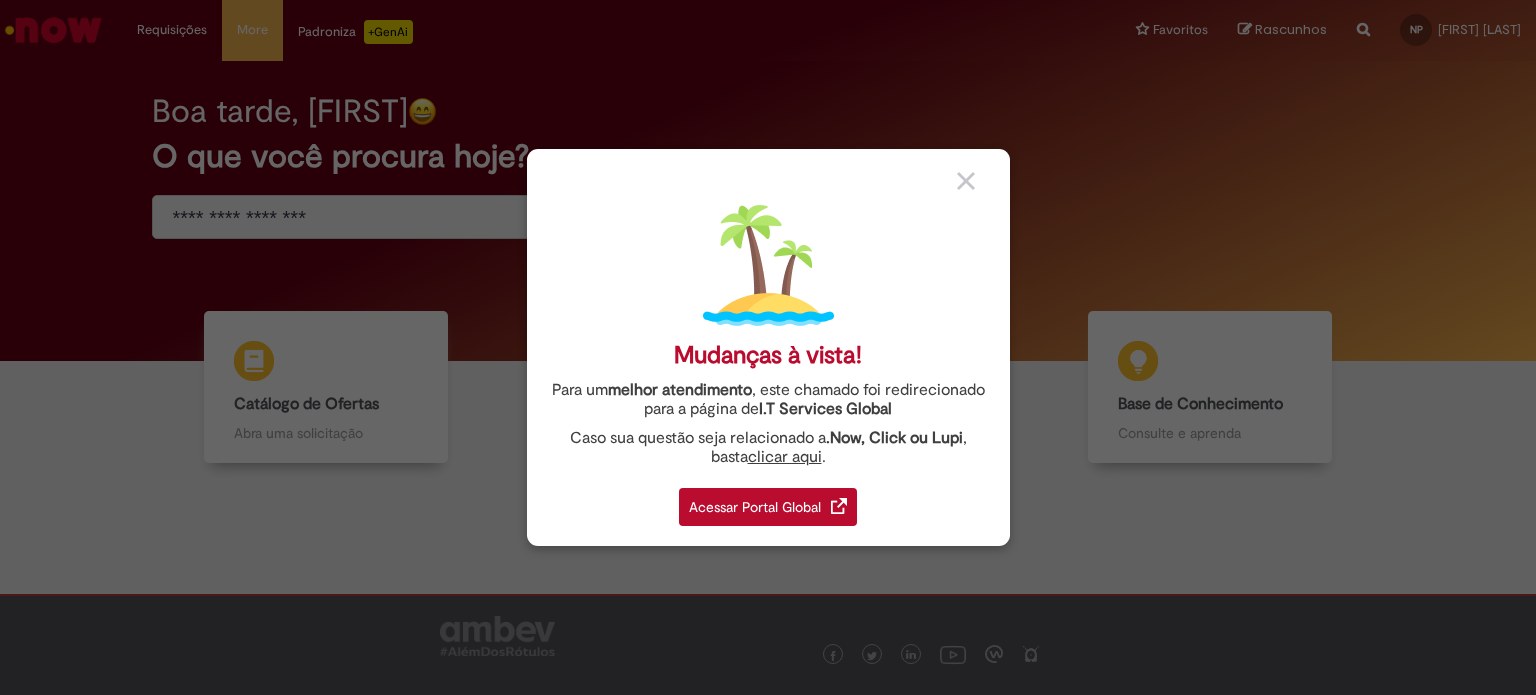 click on "Acessar Portal Global" at bounding box center [768, 507] 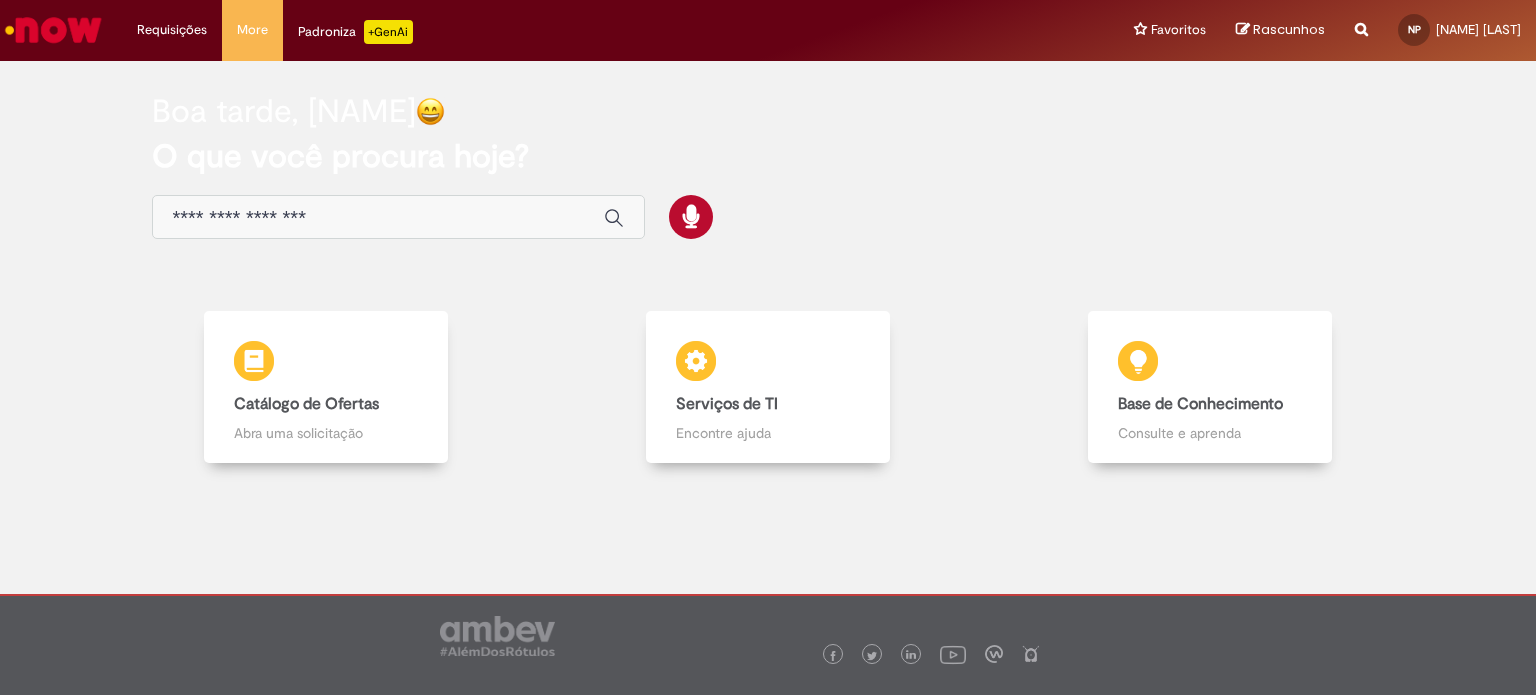 scroll, scrollTop: 0, scrollLeft: 0, axis: both 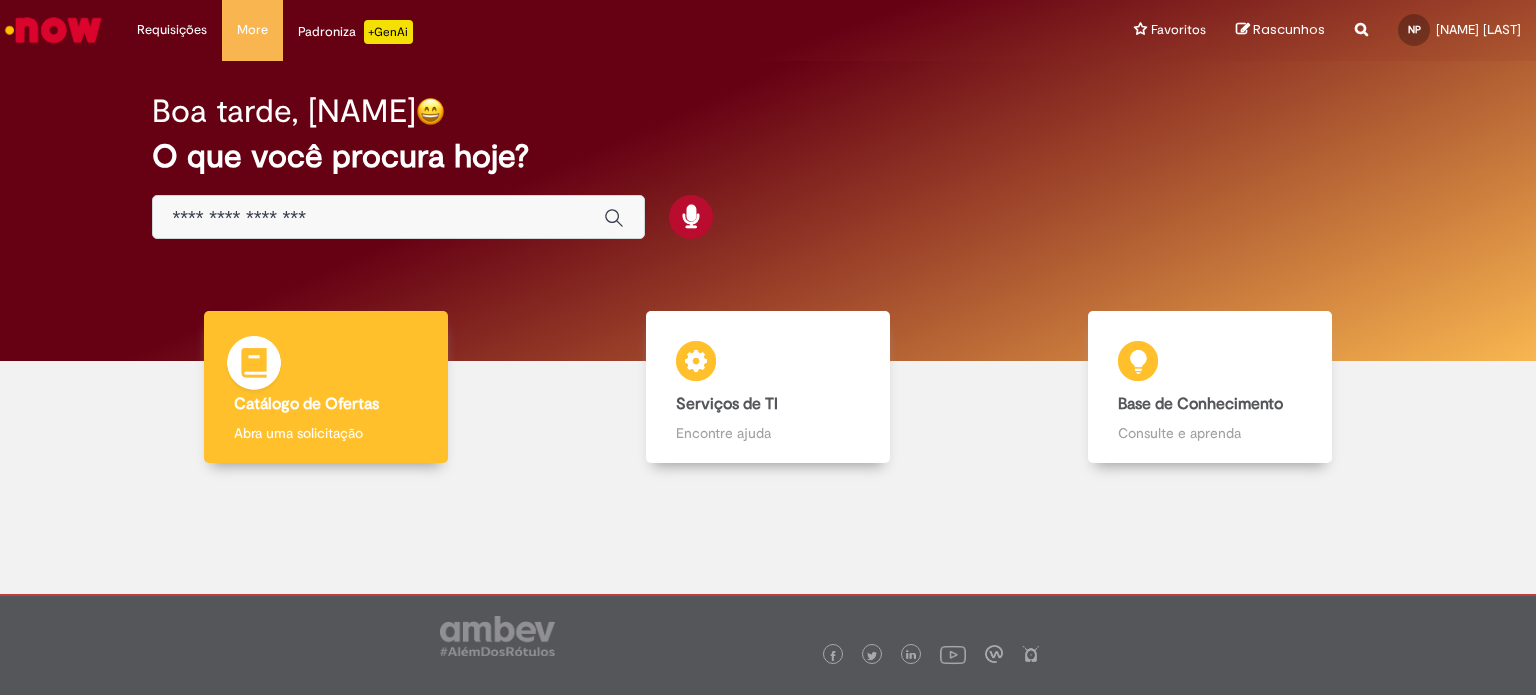 click on "Catálogo de Ofertas" at bounding box center (306, 404) 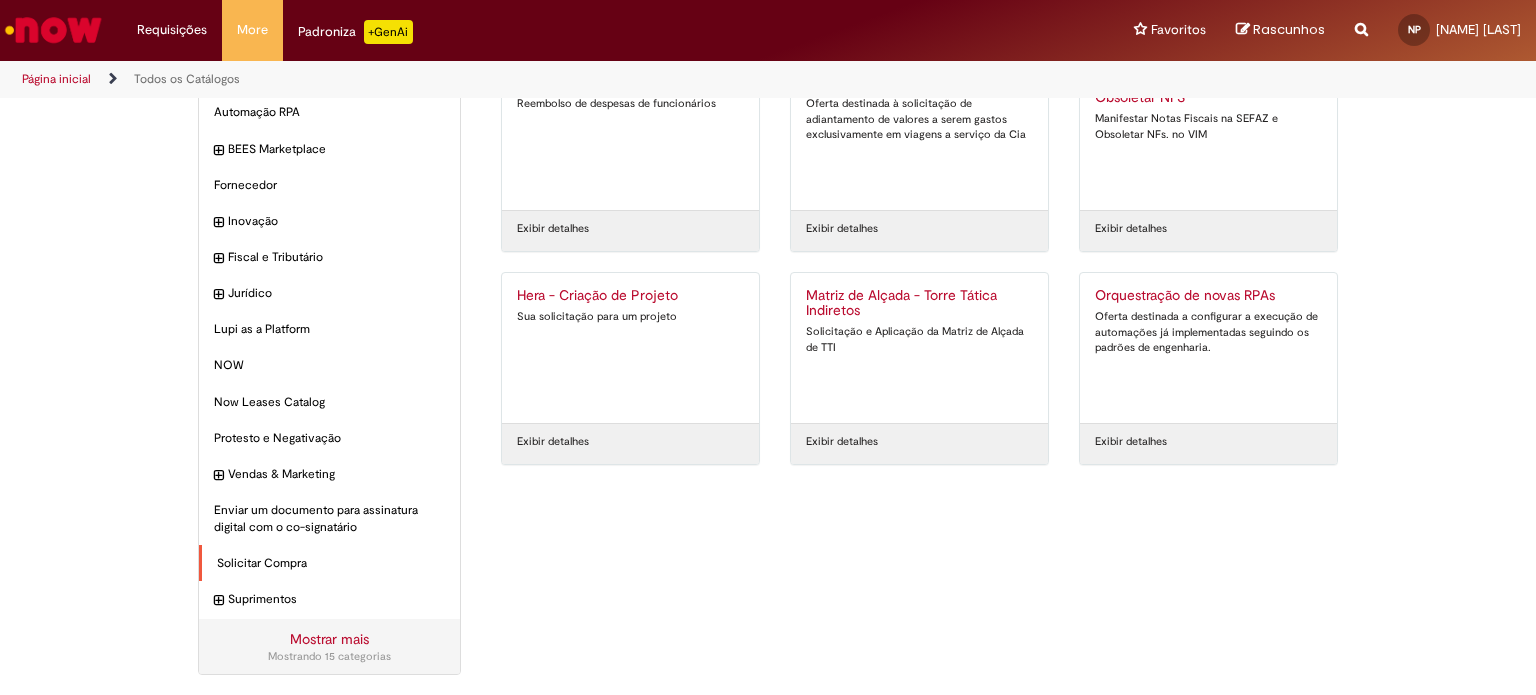 scroll, scrollTop: 0, scrollLeft: 0, axis: both 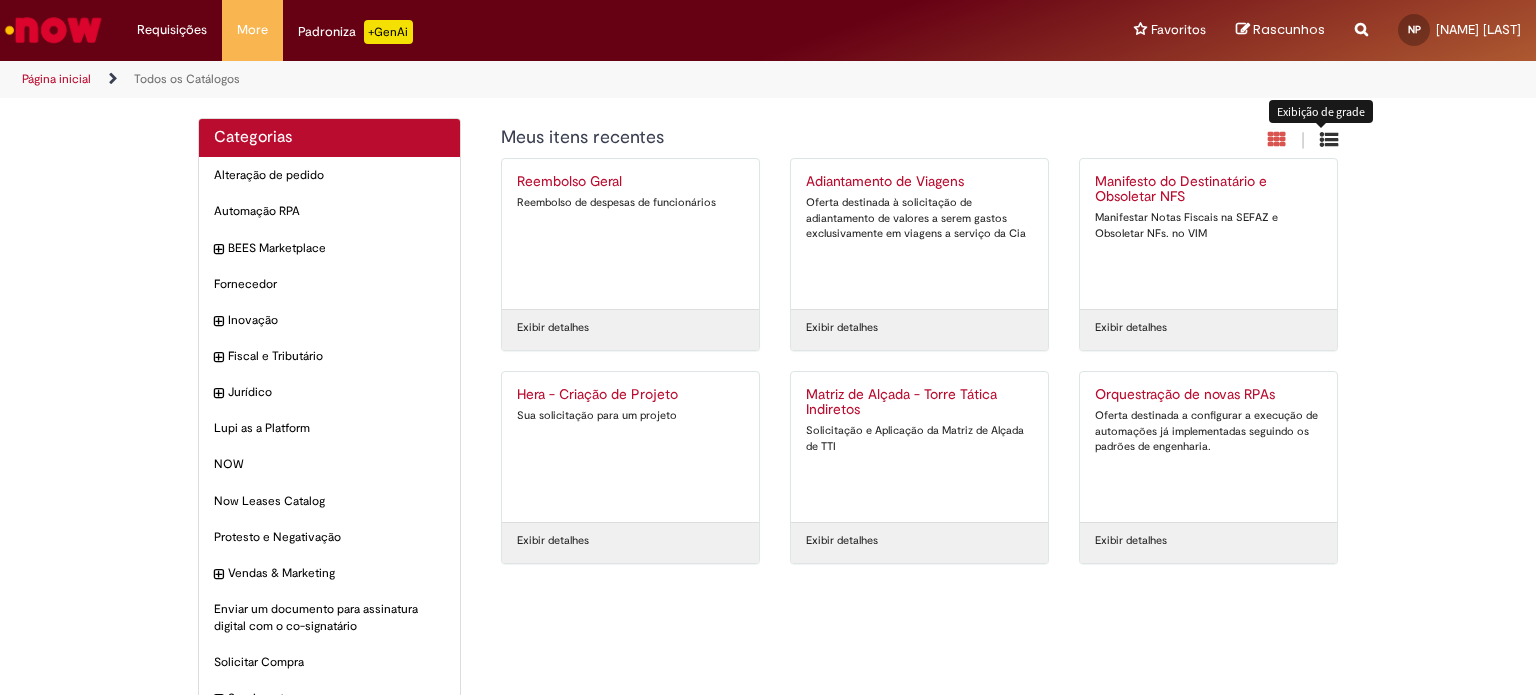 click at bounding box center [1329, 139] 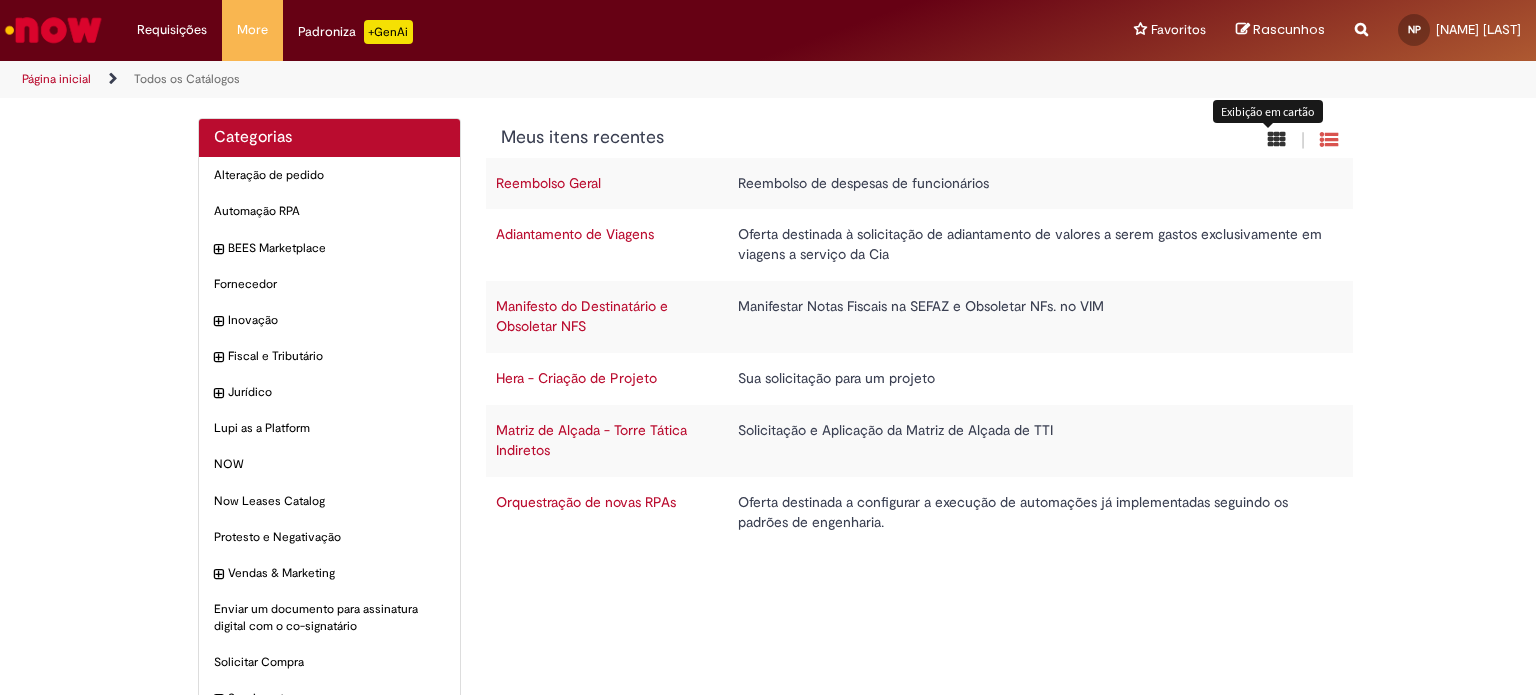 click at bounding box center [1277, 139] 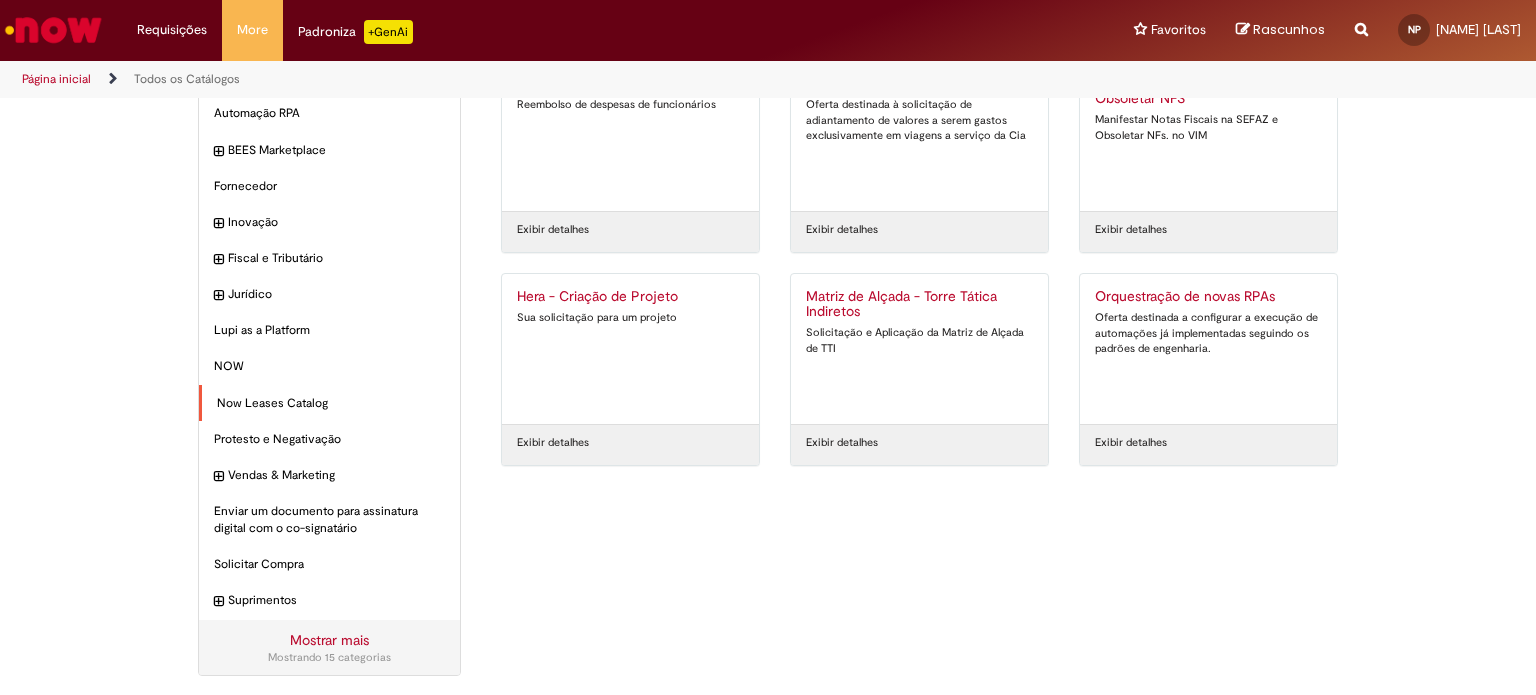 scroll, scrollTop: 99, scrollLeft: 0, axis: vertical 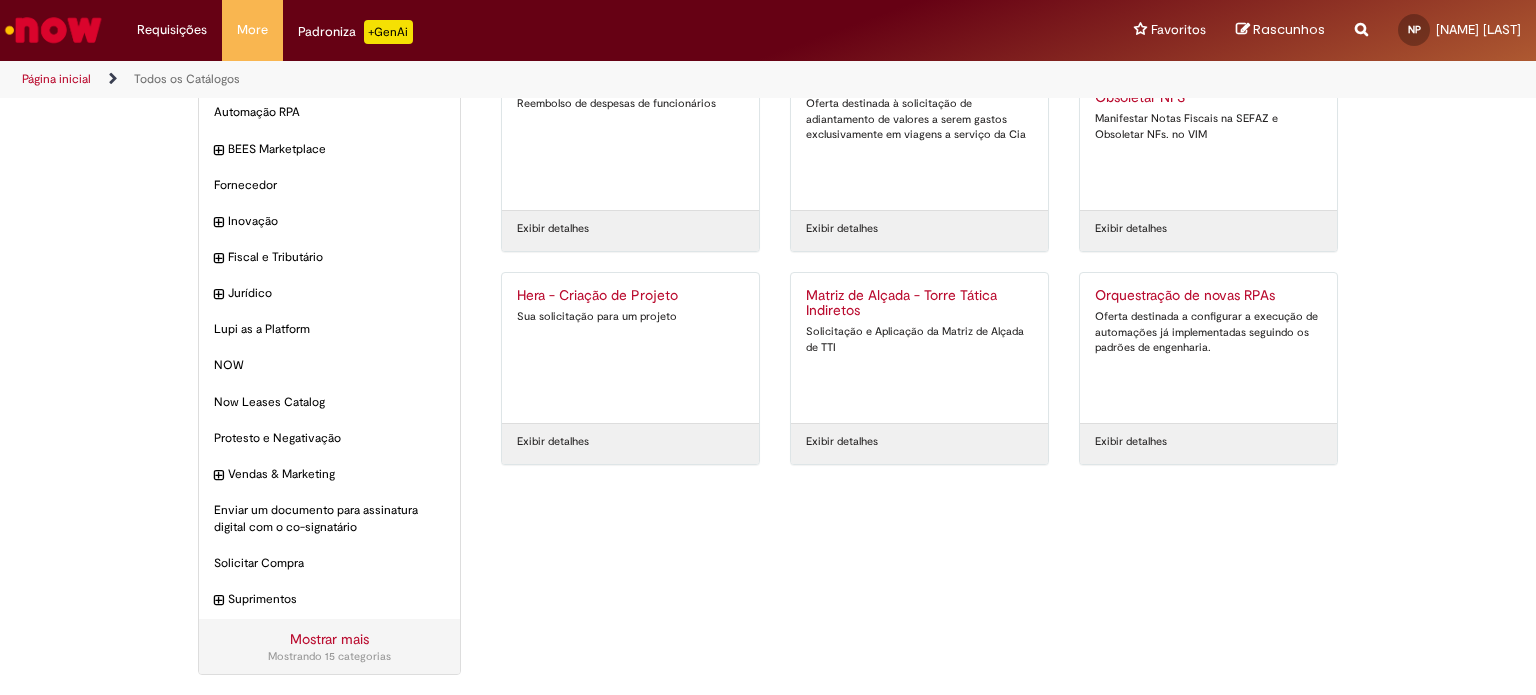 click on "Padroniza  +GenAi" at bounding box center [355, 32] 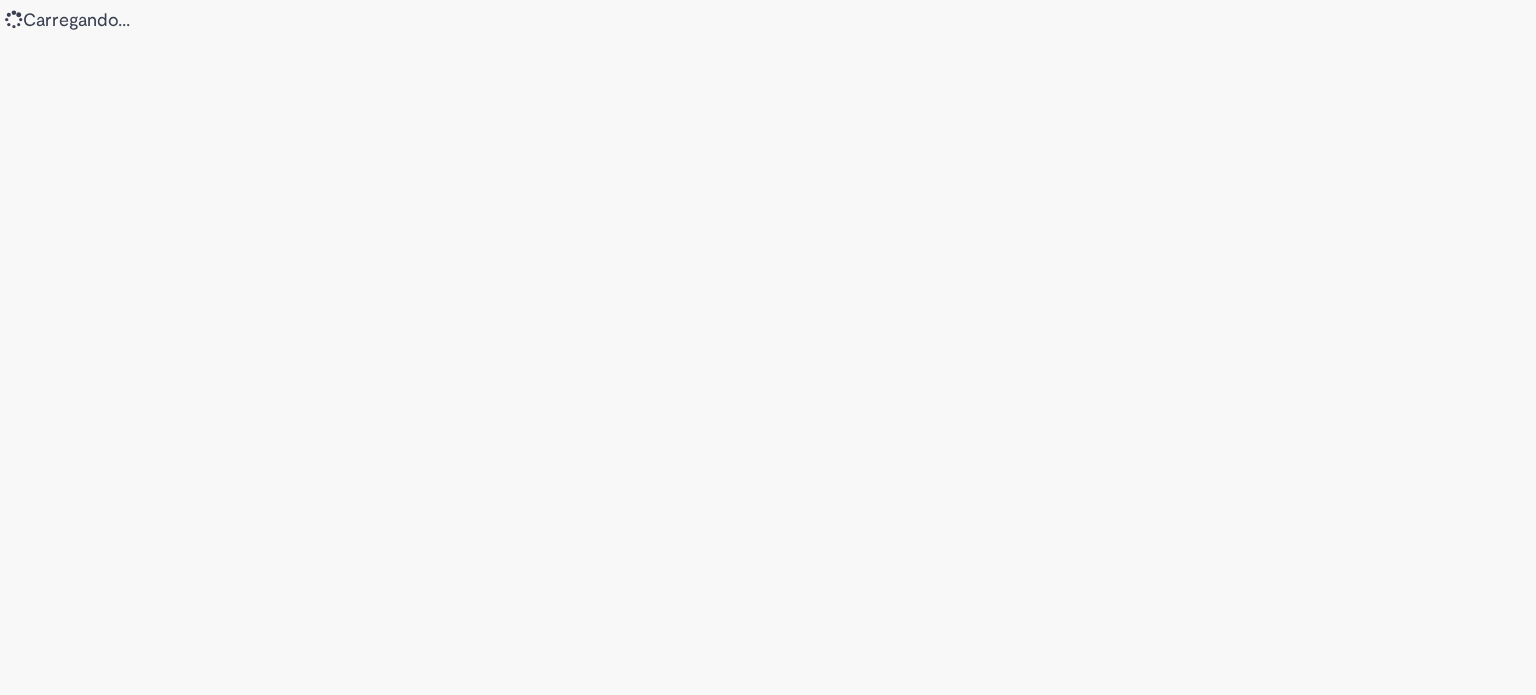 scroll, scrollTop: 0, scrollLeft: 0, axis: both 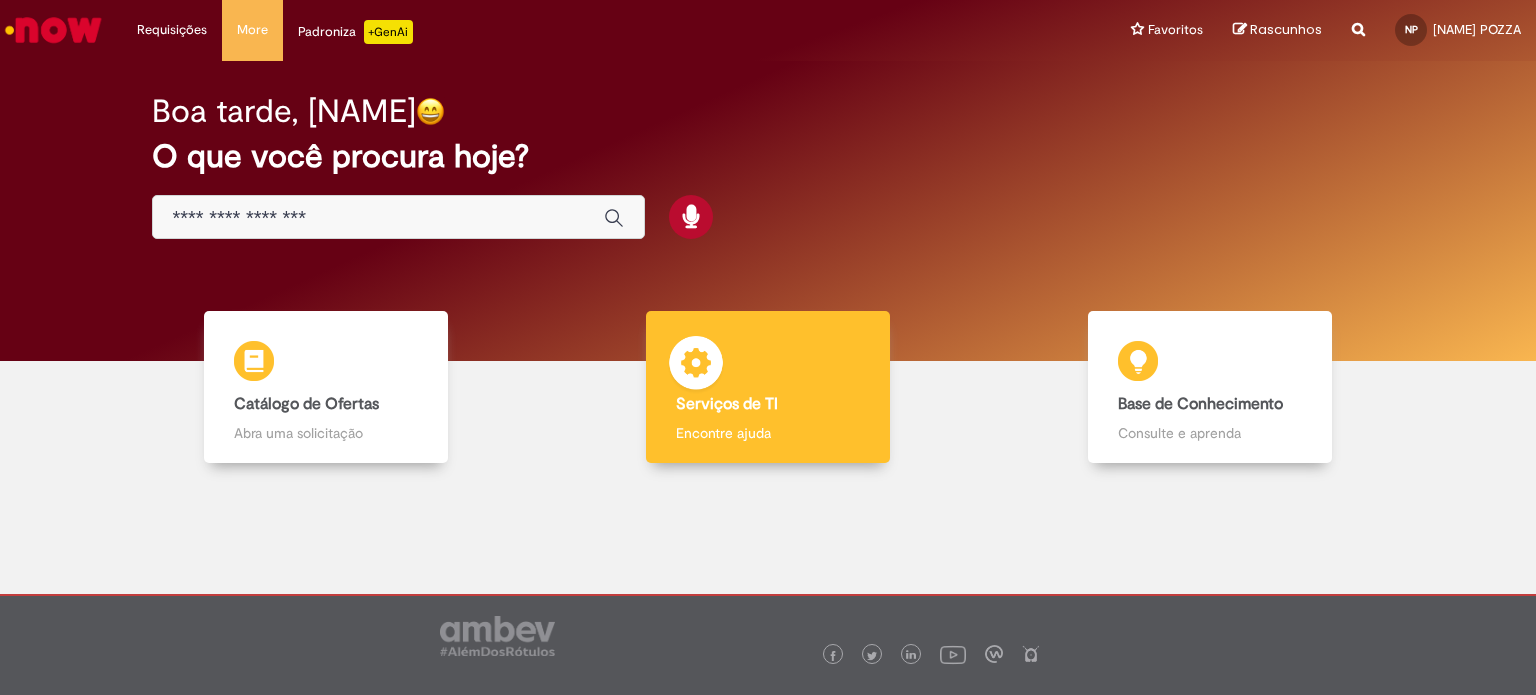 click on "Serviços de TI
Serviços de TI
Encontre ajuda" at bounding box center [767, 387] 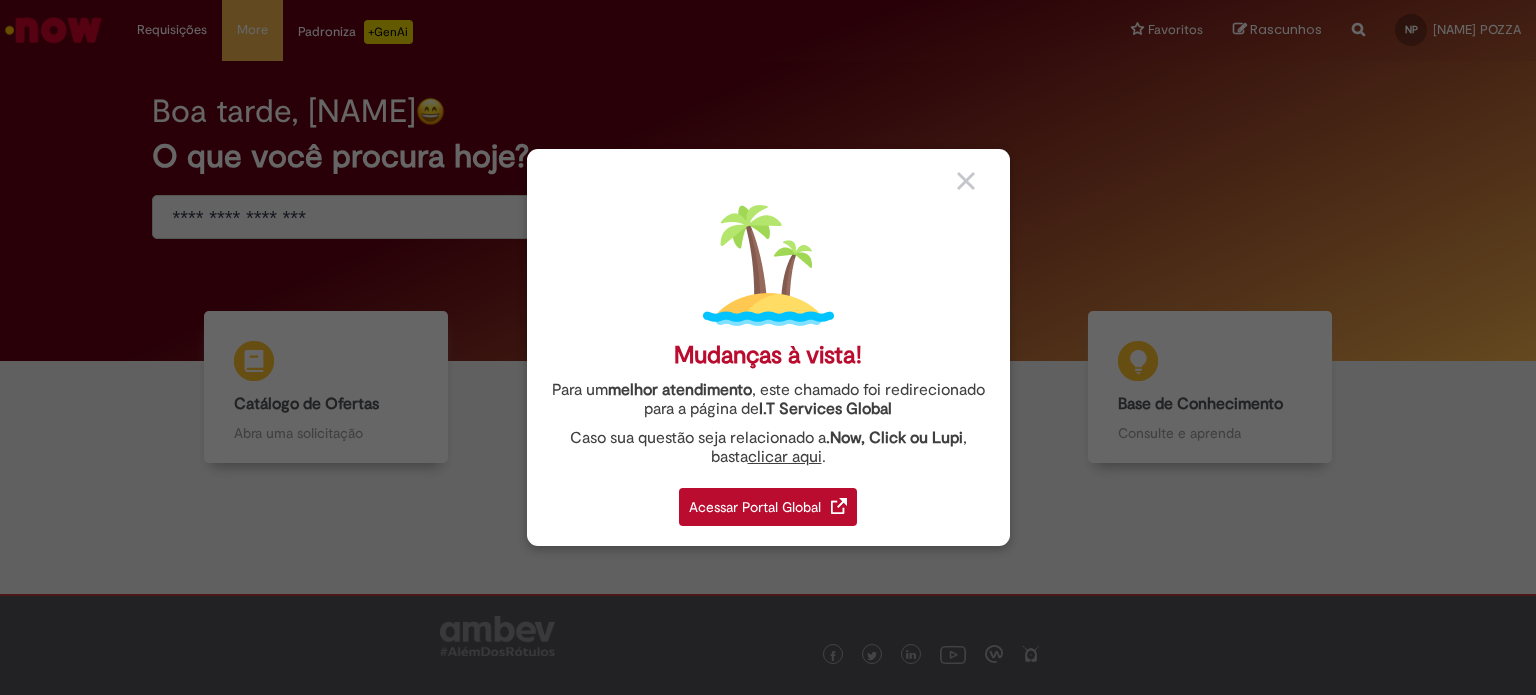 click on "clicar aqui" at bounding box center [785, 451] 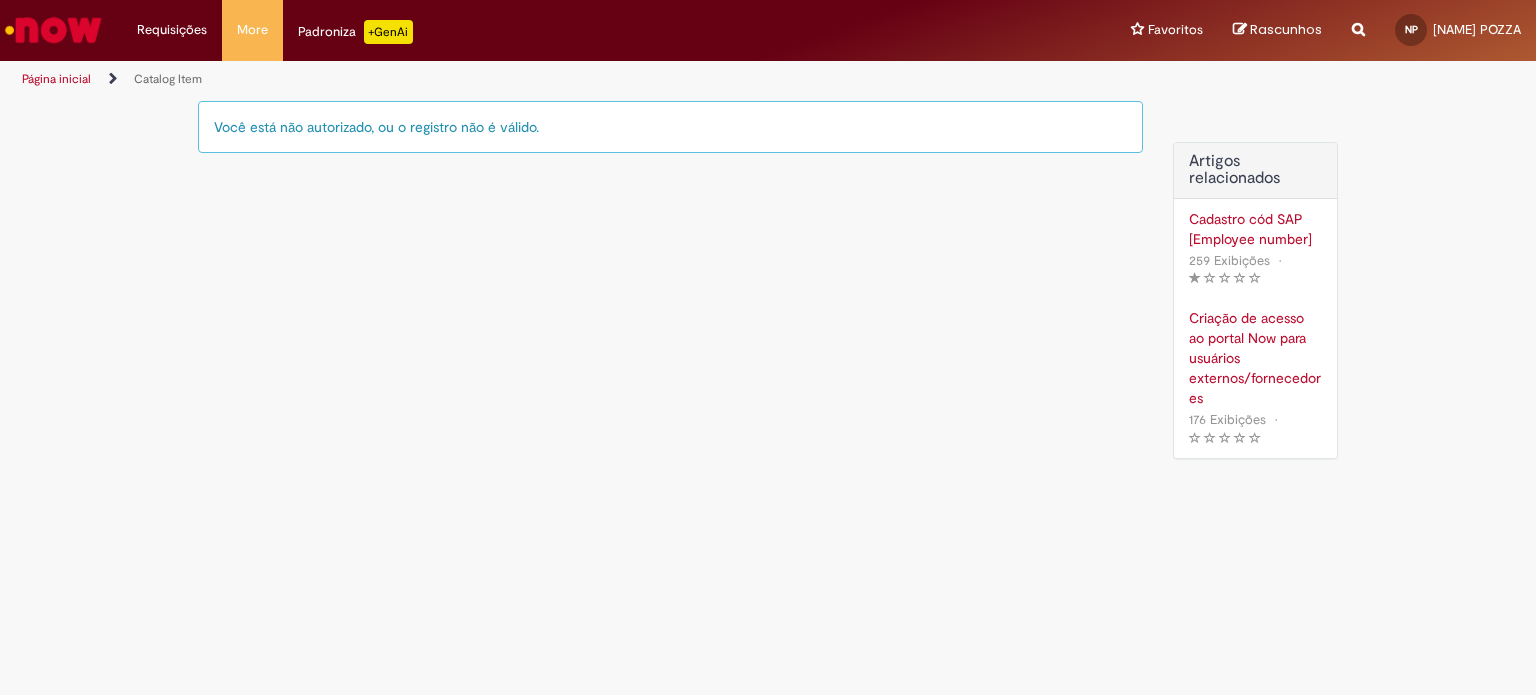 click on "Você está não autorizado, ou o registro não é válido." at bounding box center [670, 127] 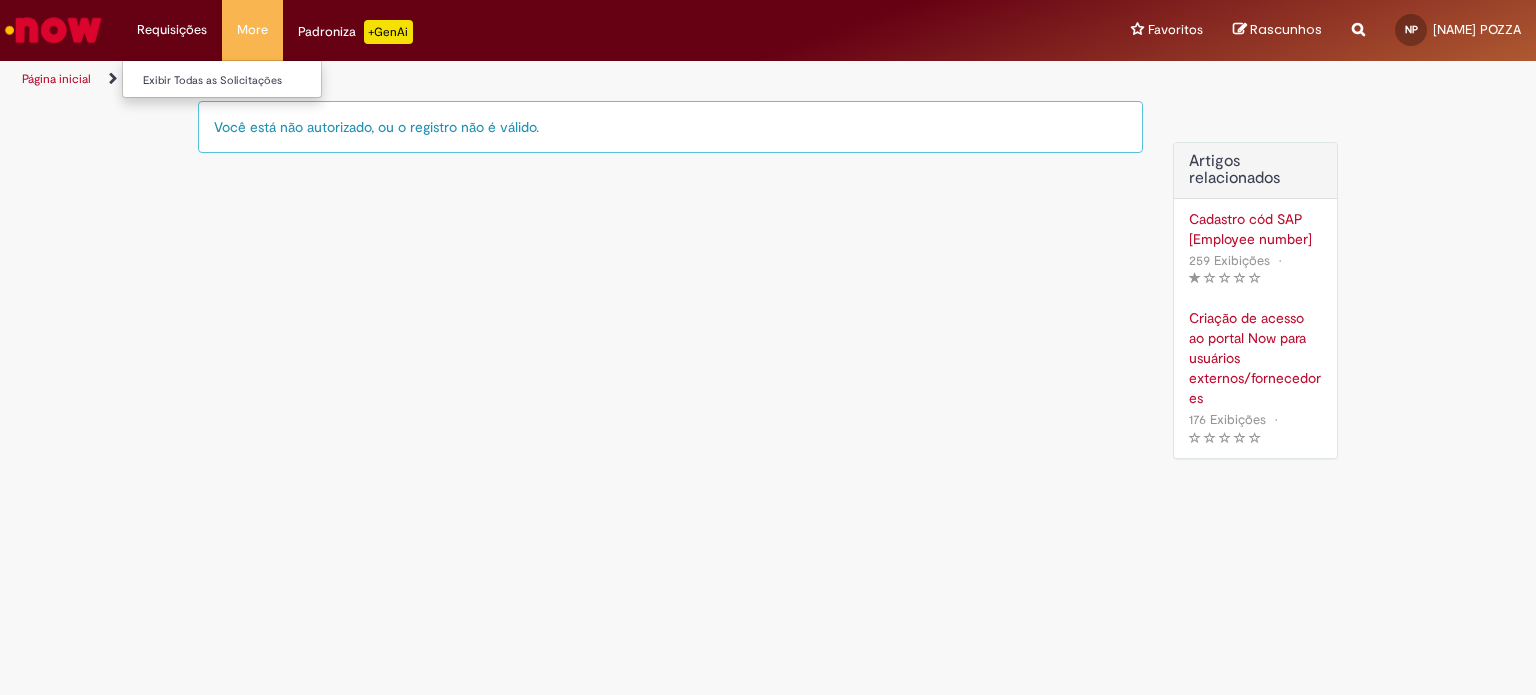 click on "Requisições
Exibir Todas as Solicitações" at bounding box center [172, 30] 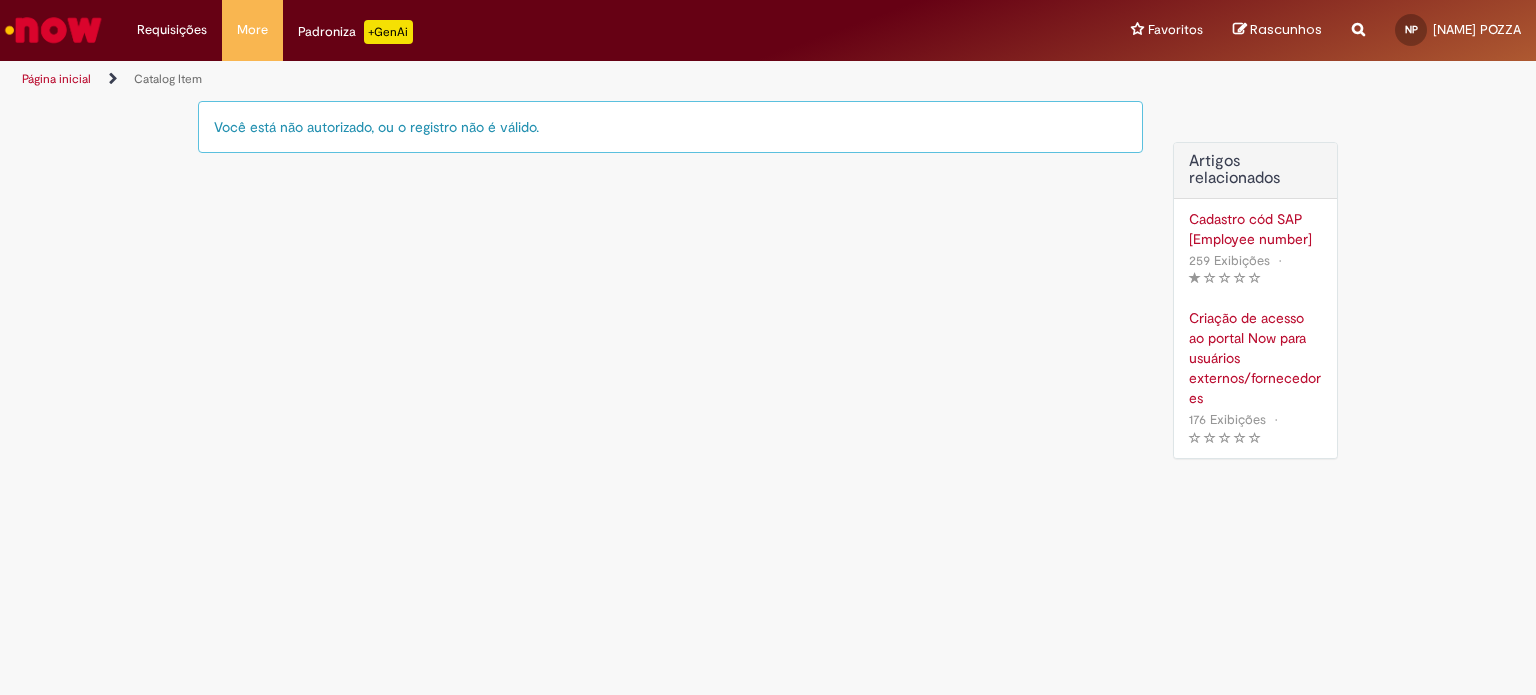 click on "Rascunhos" at bounding box center [1286, 29] 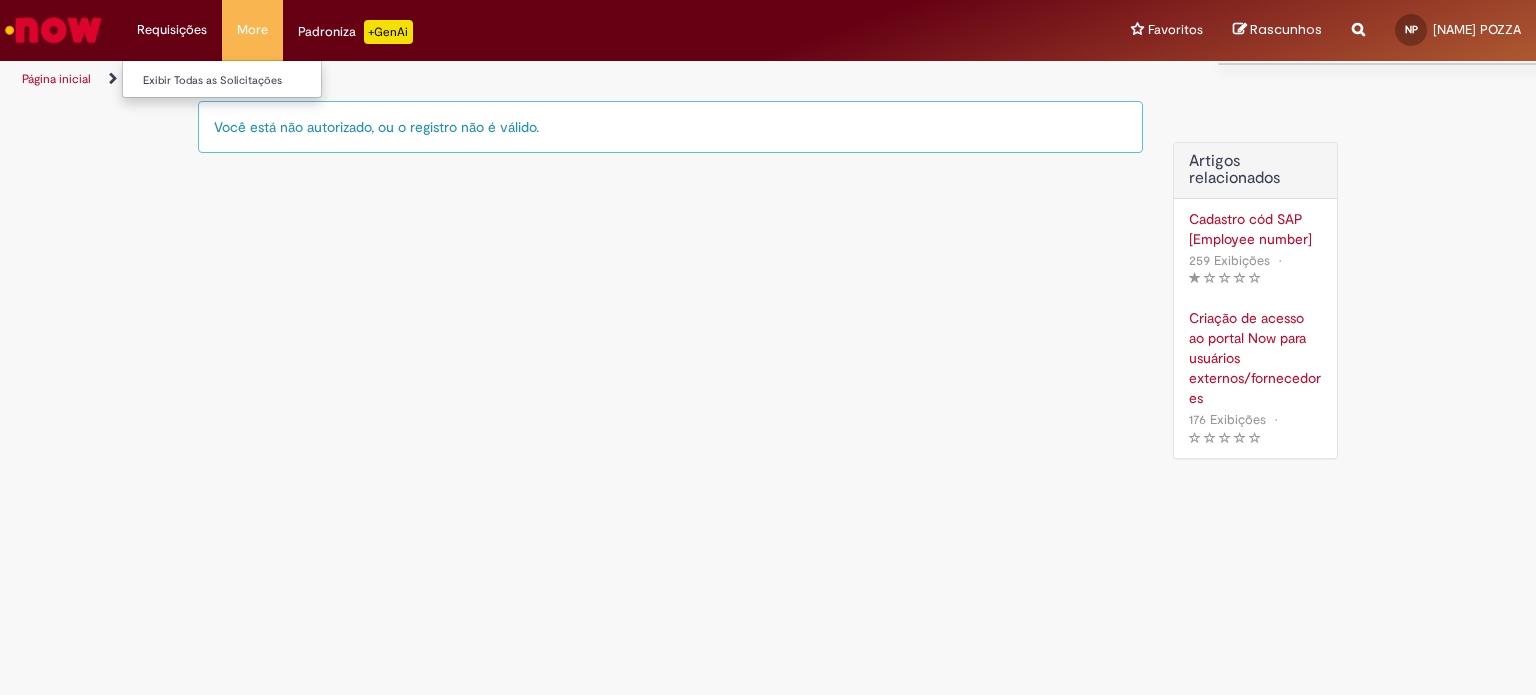 click on "Requisições
Exibir Todas as Solicitações" at bounding box center [172, 30] 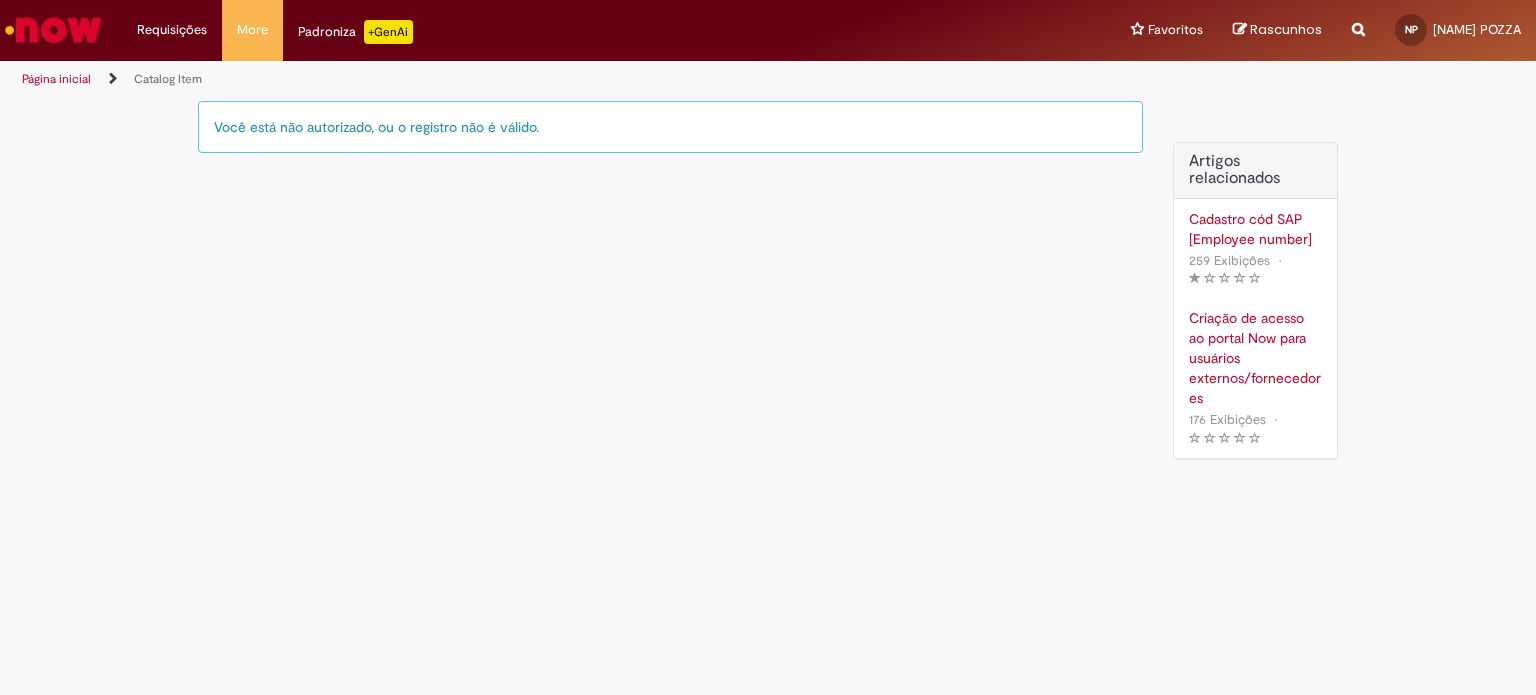 click on "Página inicial" at bounding box center (70, 79) 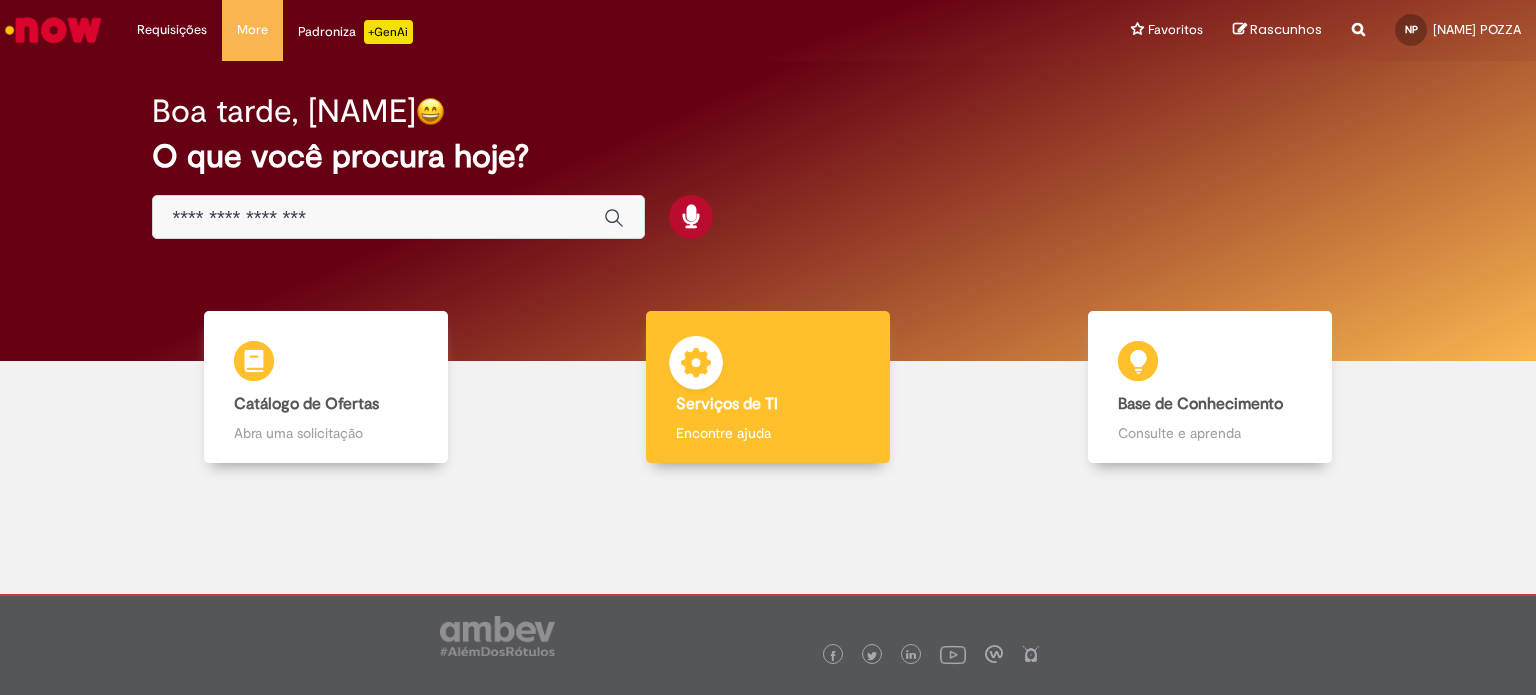 click on "Serviços de TI" at bounding box center [727, 404] 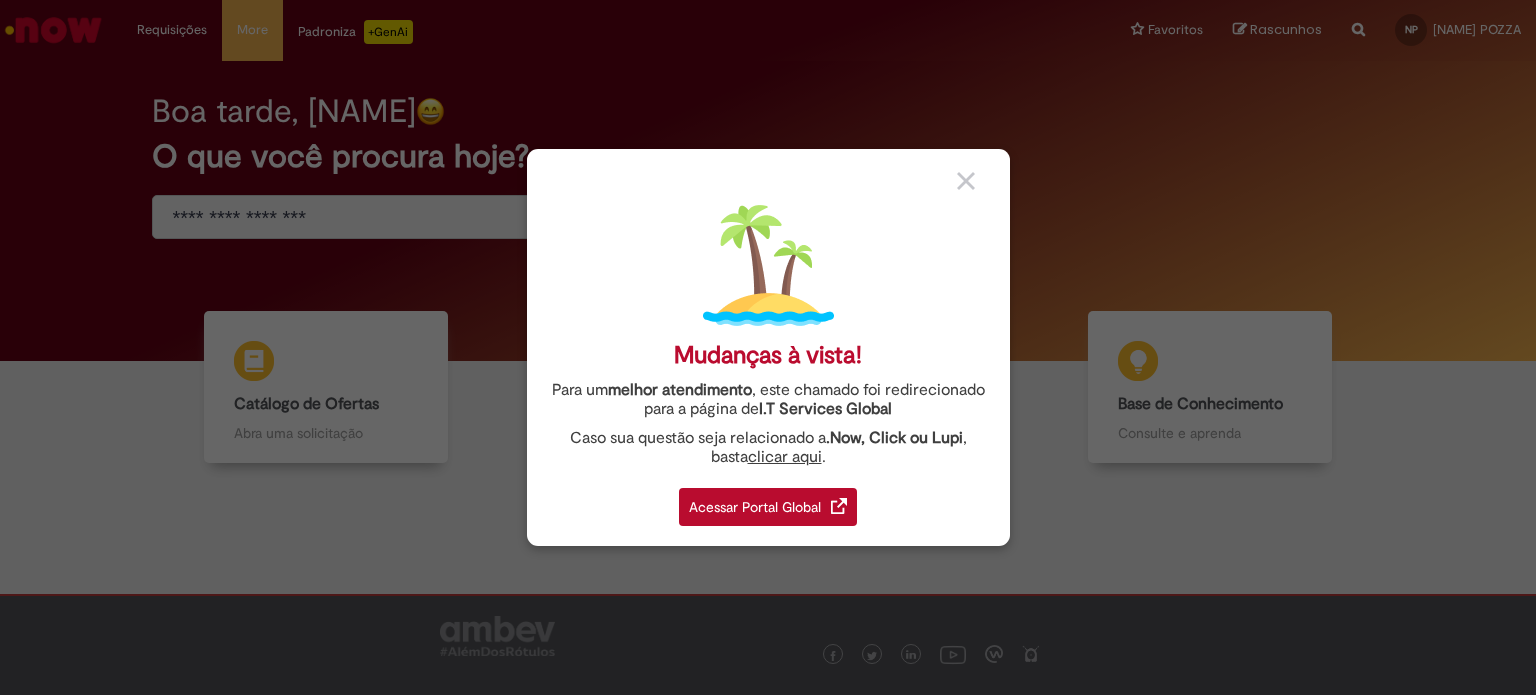 click on "Mudanças à vista!
Para um  melhor atendimento , este chamado foi redirecionado para a página de  I.T Services Global
Caso sua questão seja relacionado a  .Now, Click ou Lupi , basta  clicar aqui .
Acessar Portal Global" at bounding box center (768, 347) 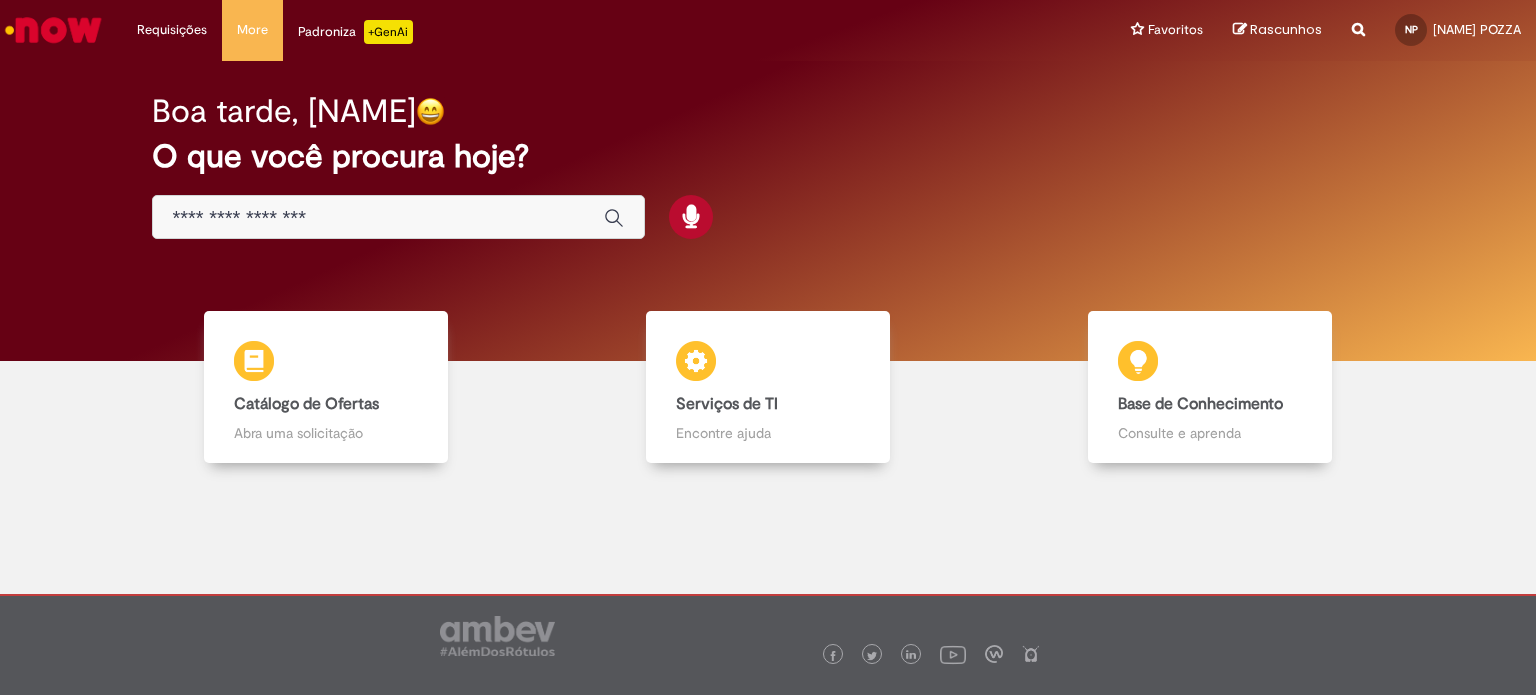 click on "Rascunhos" at bounding box center (1286, 29) 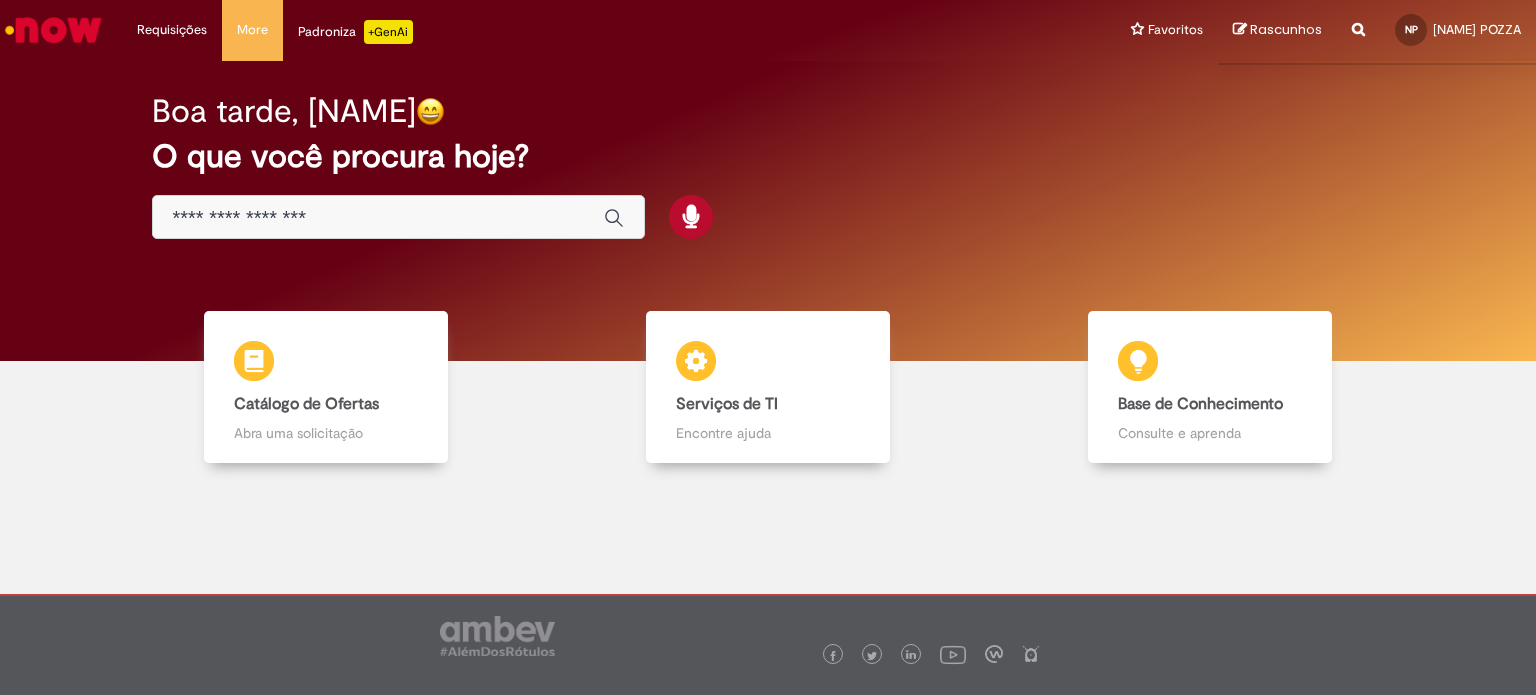 click on "Rascunhos" at bounding box center [1277, 30] 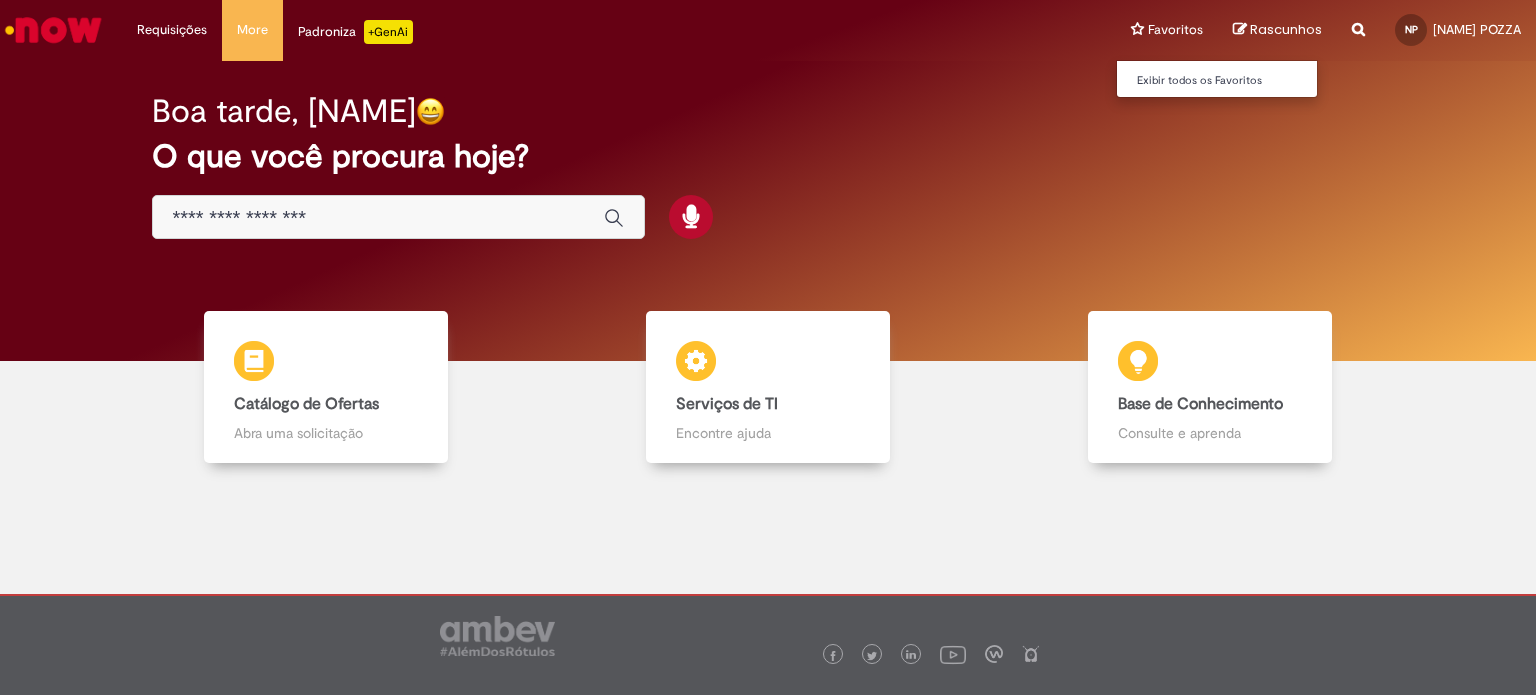click on "Favoritos
Exibir todos os Favoritos" at bounding box center (1167, 30) 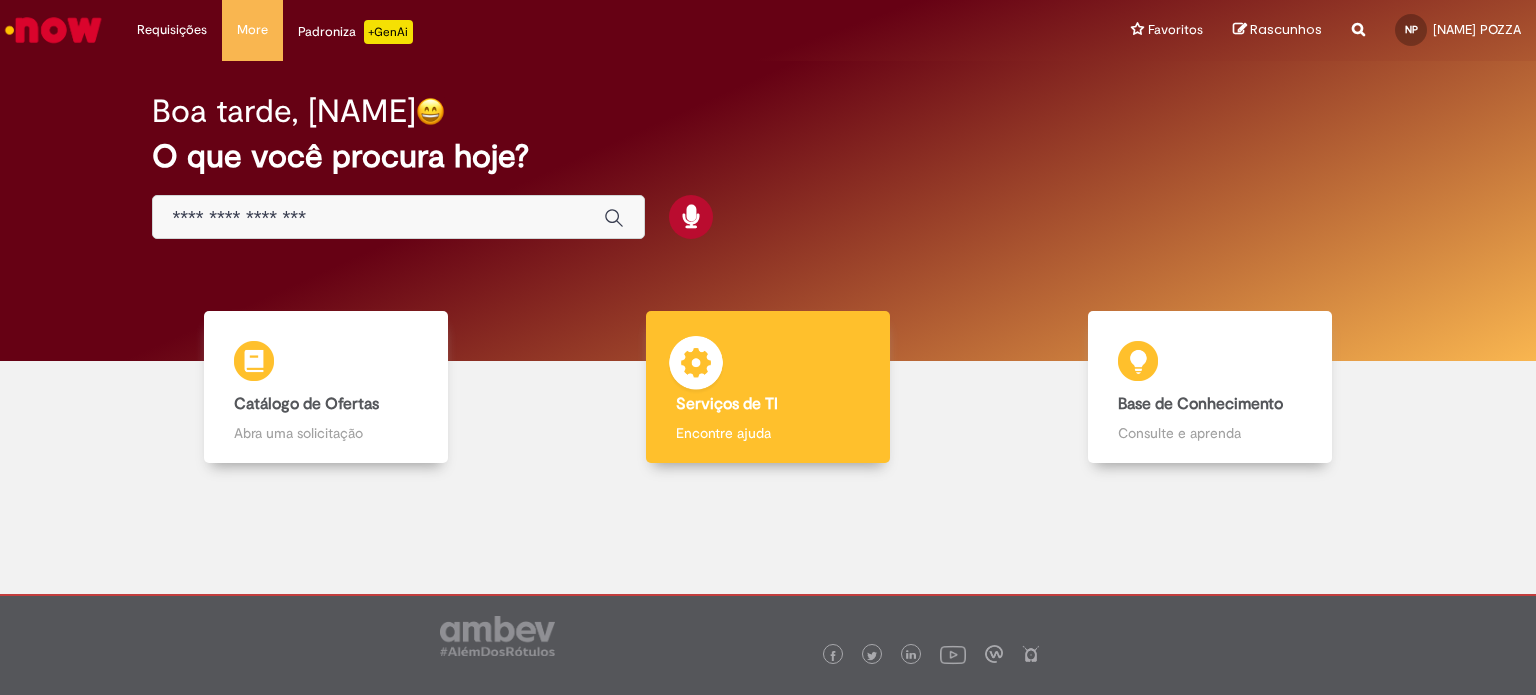 click on "Serviços de TI
Serviços de TI
Encontre ajuda" at bounding box center [767, 387] 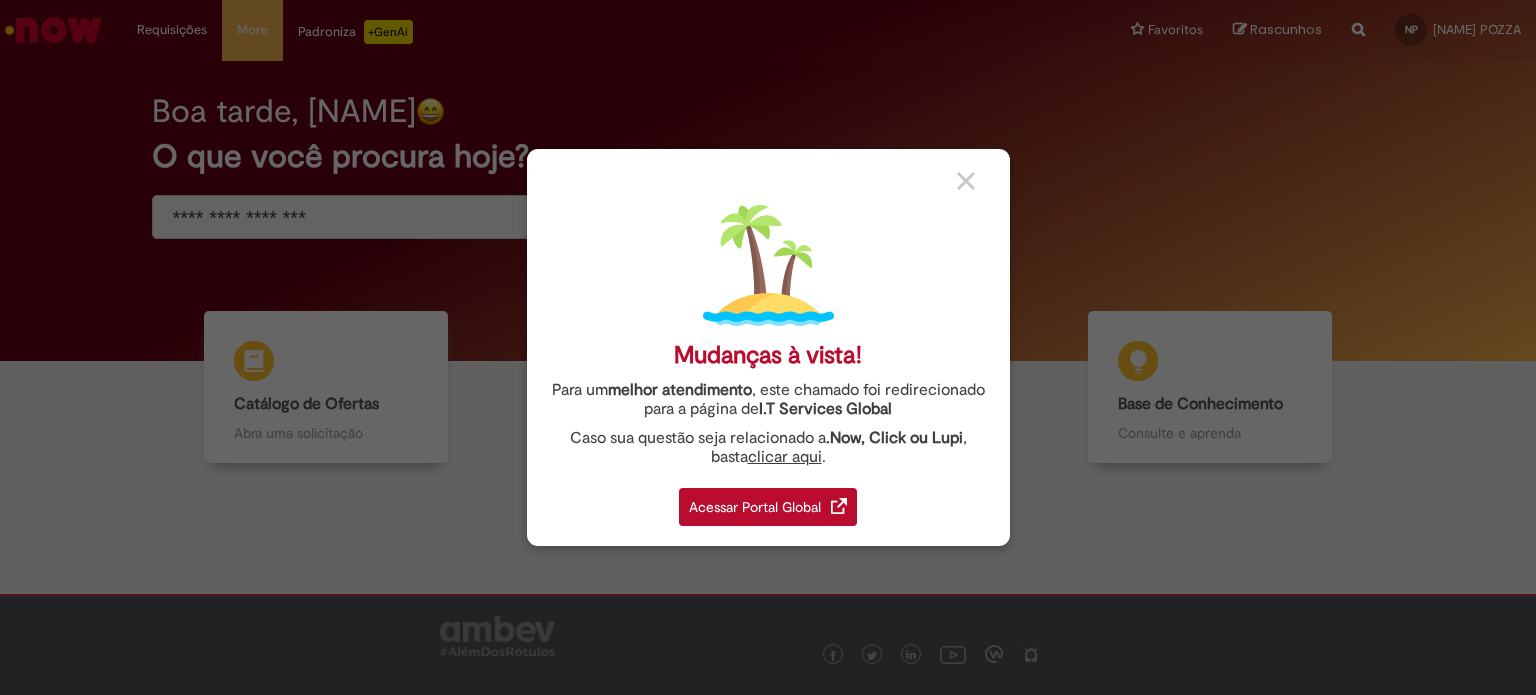 drag, startPoint x: 967, startPoint y: 186, endPoint x: 503, endPoint y: 233, distance: 466.3743 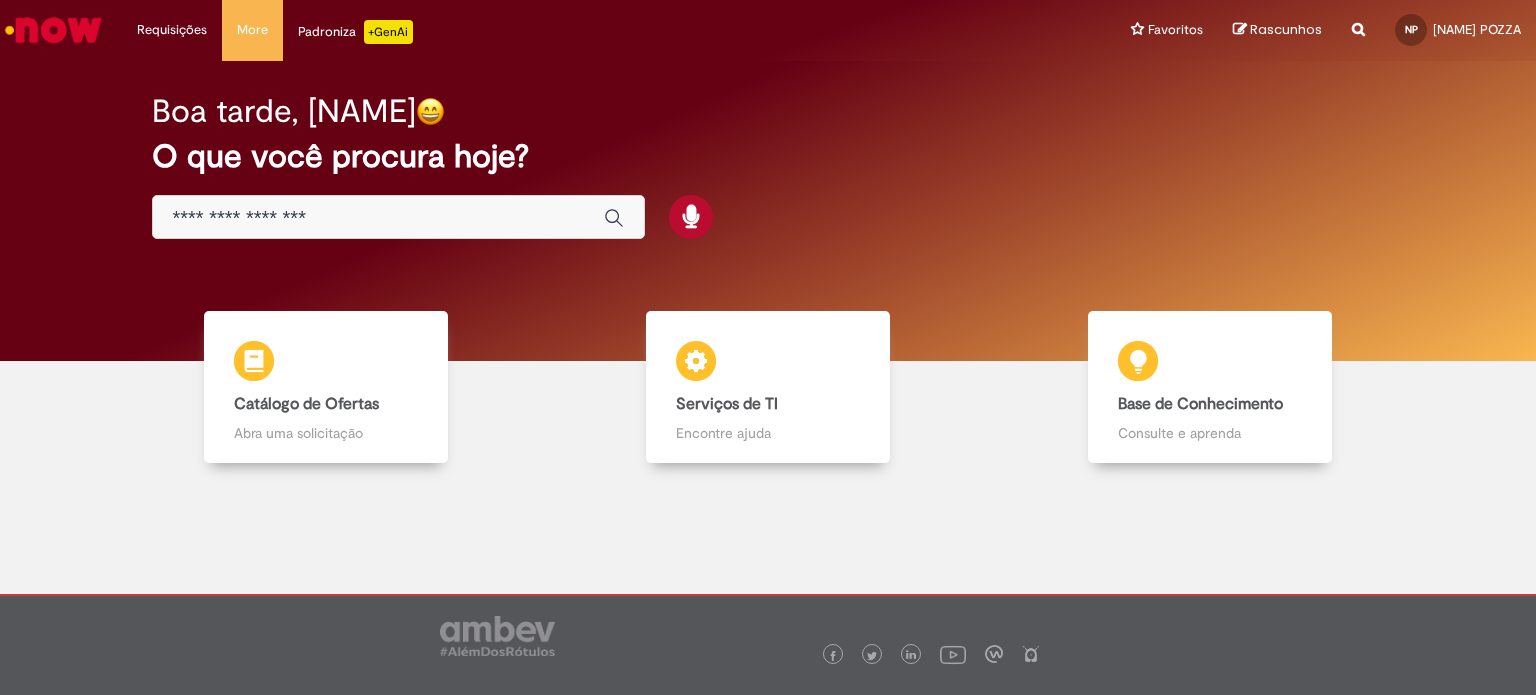 click at bounding box center (378, 218) 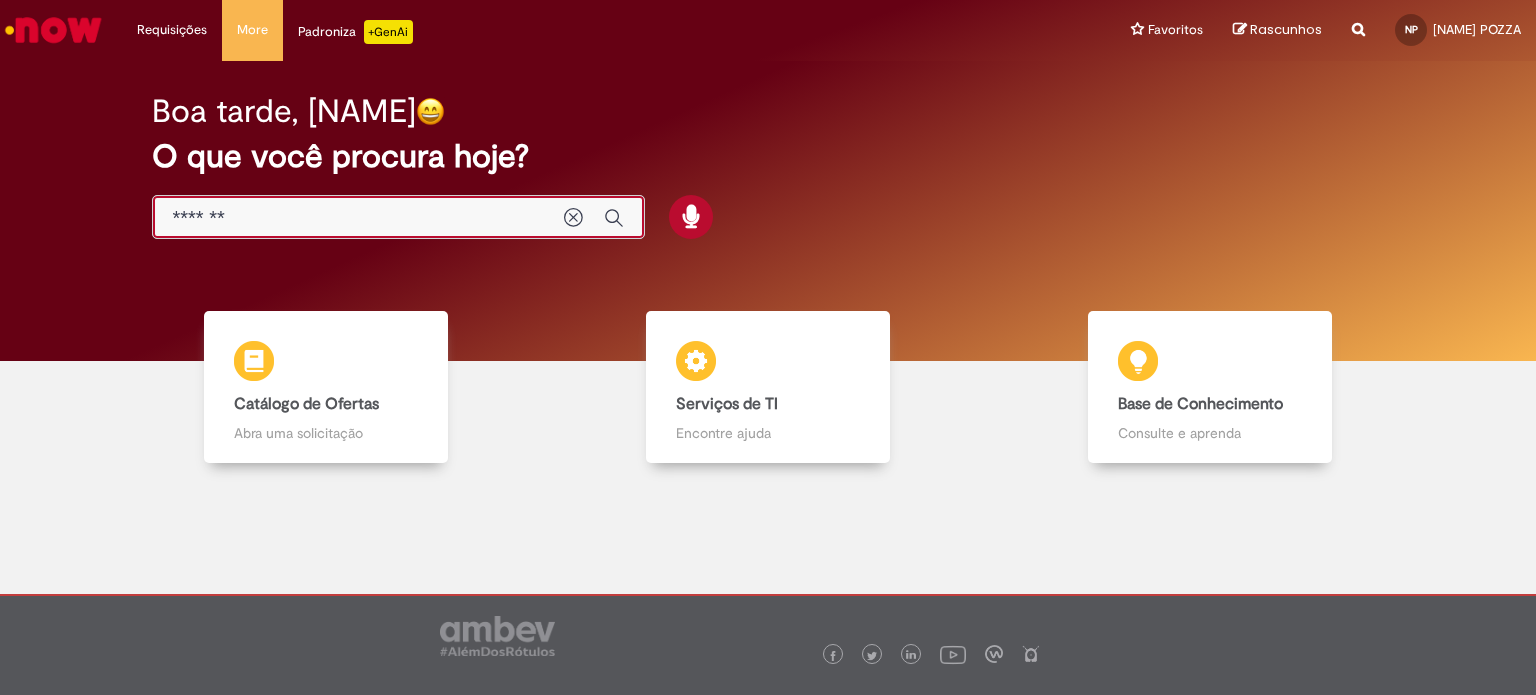type on "*******" 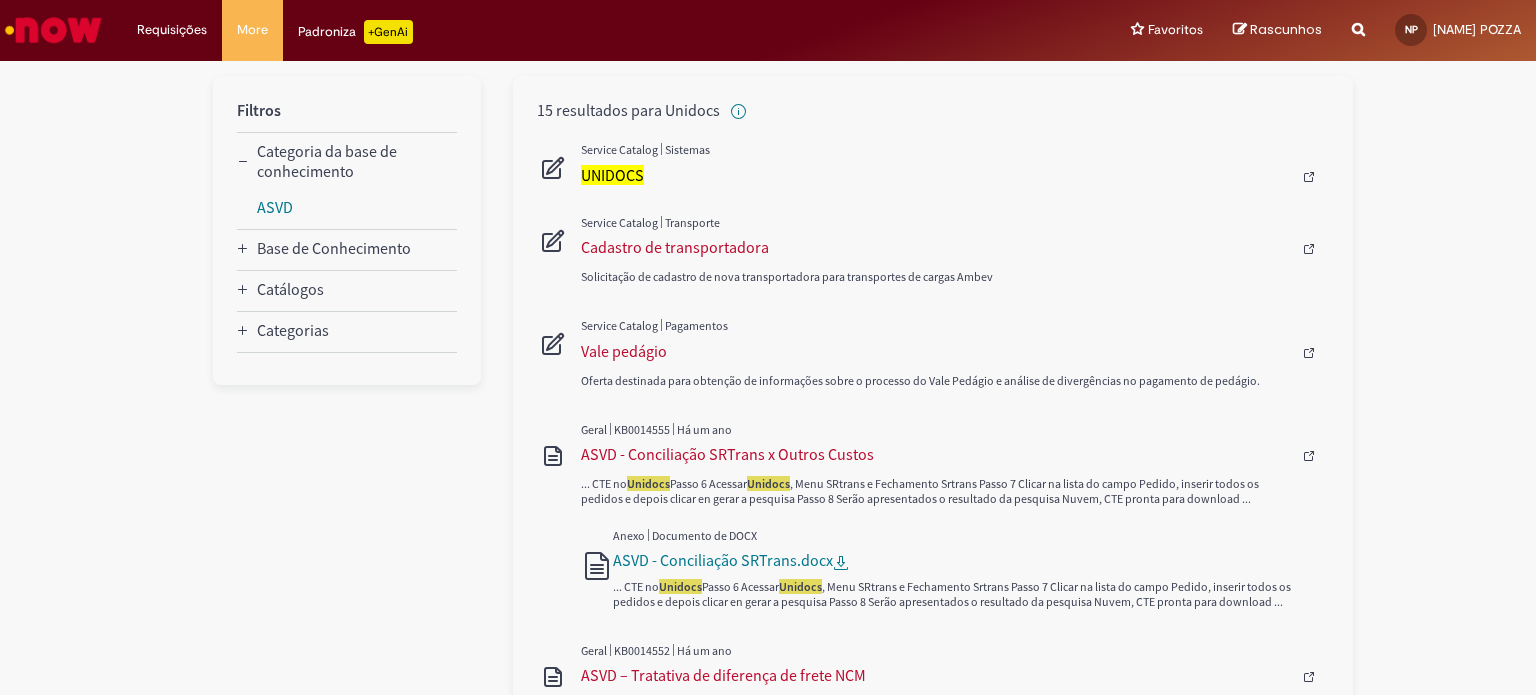 scroll, scrollTop: 200, scrollLeft: 0, axis: vertical 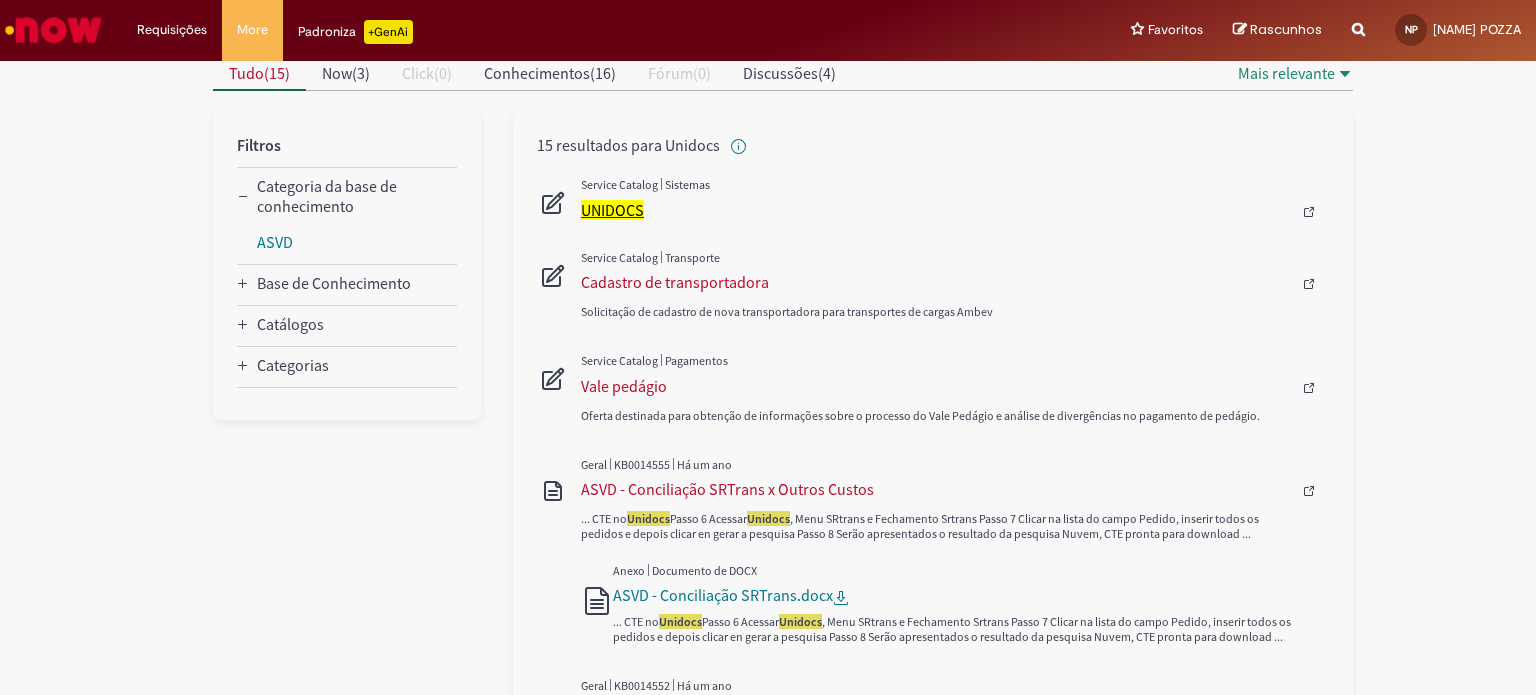 click on "UNIDOCS" at bounding box center [612, 210] 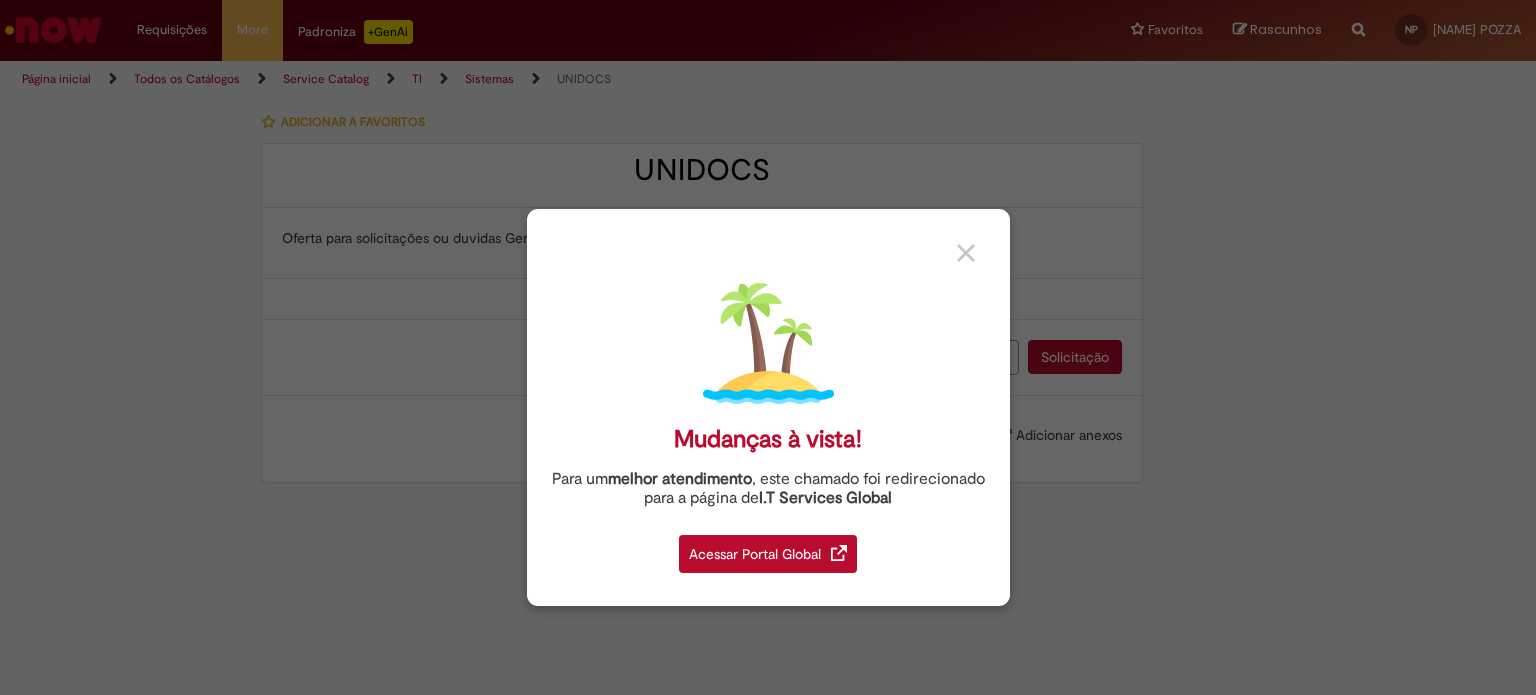 scroll, scrollTop: 0, scrollLeft: 0, axis: both 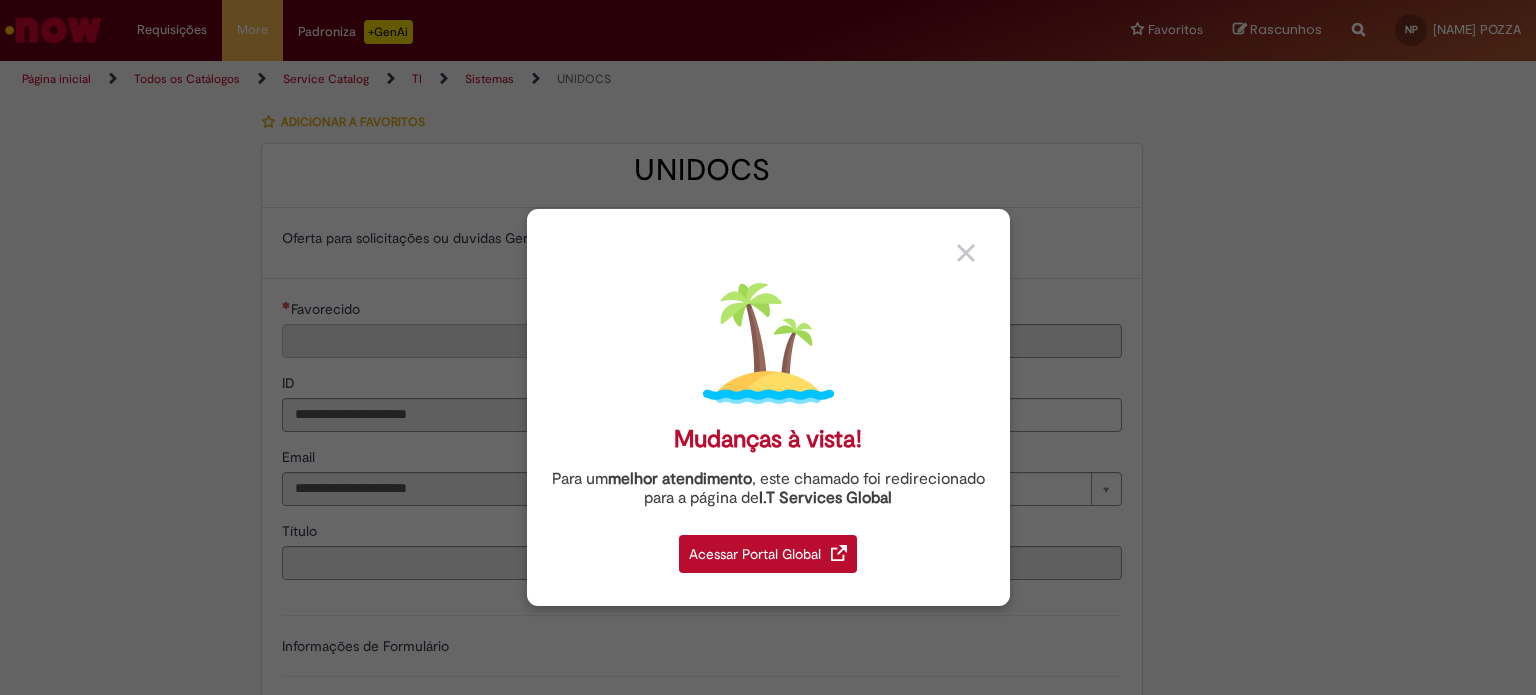 type on "**********" 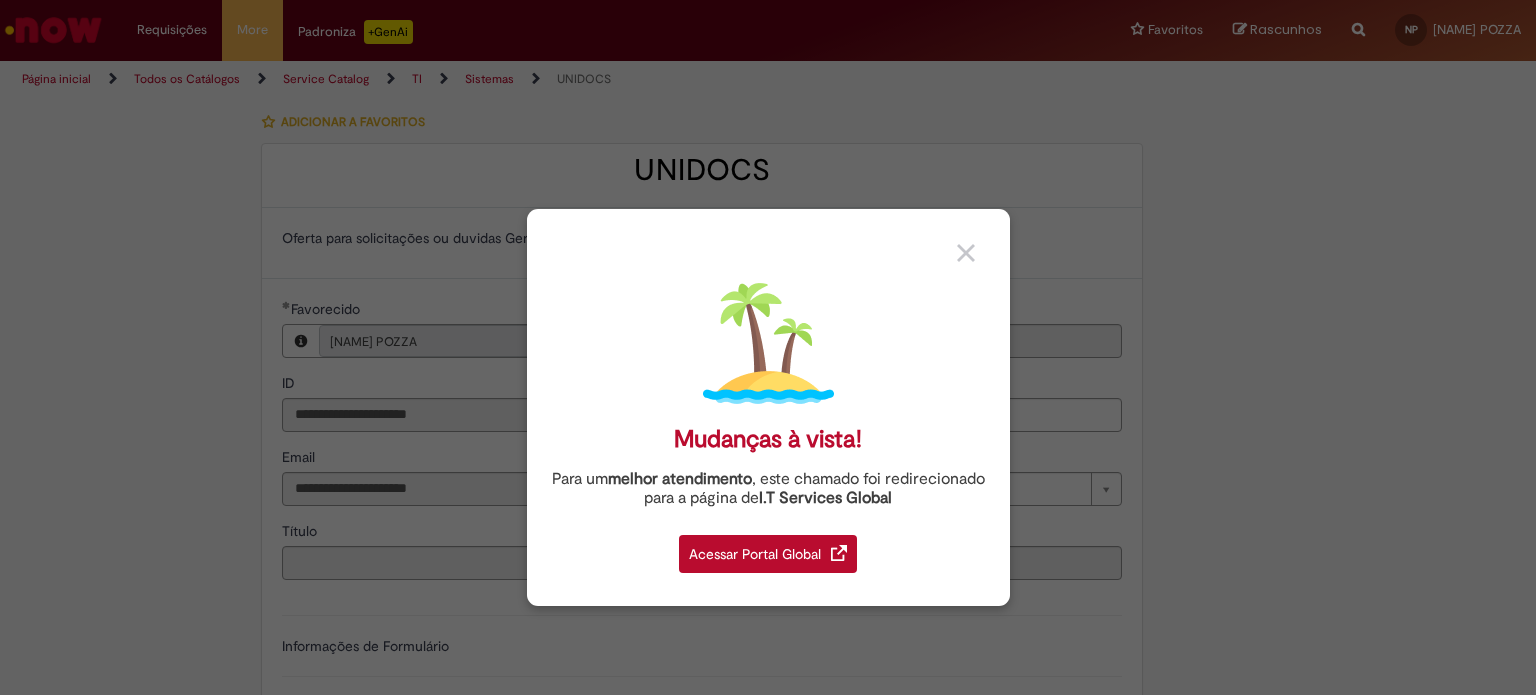 click at bounding box center [966, 253] 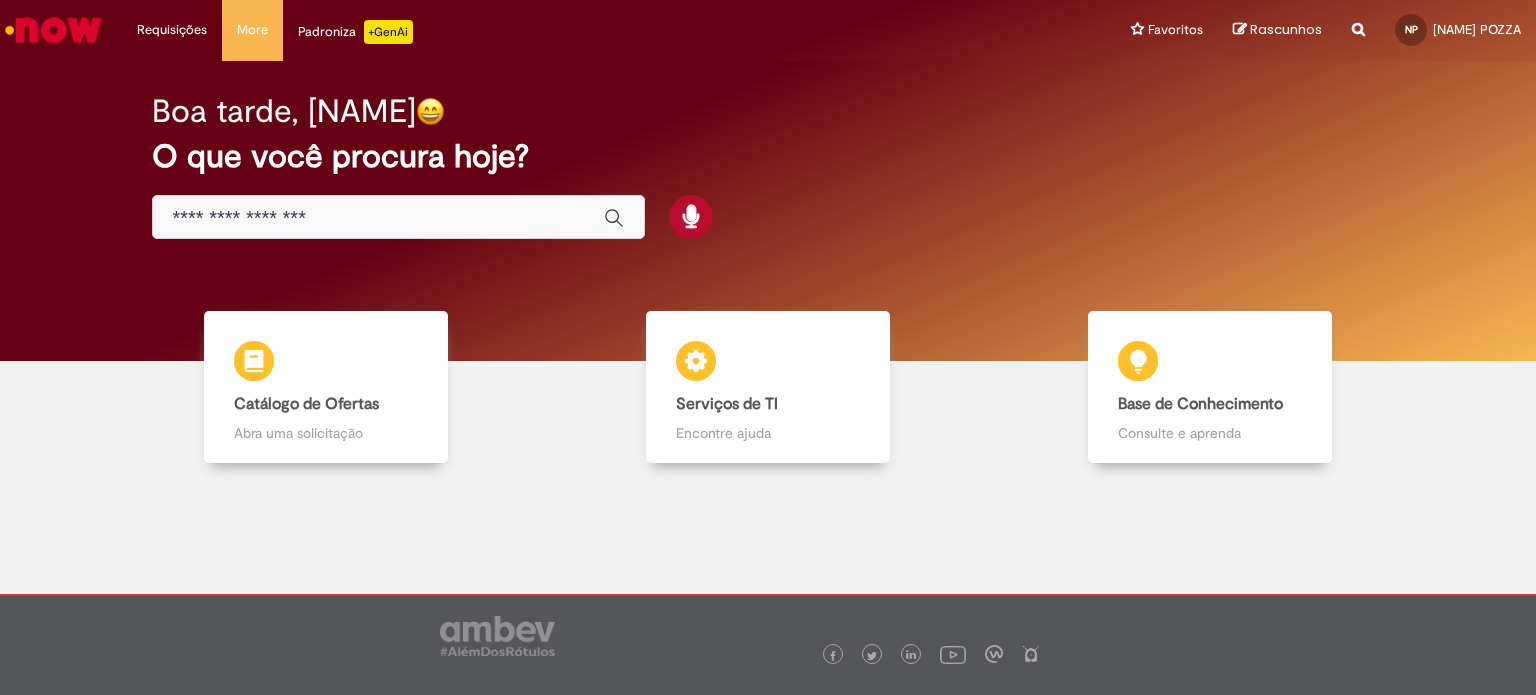 click at bounding box center (378, 218) 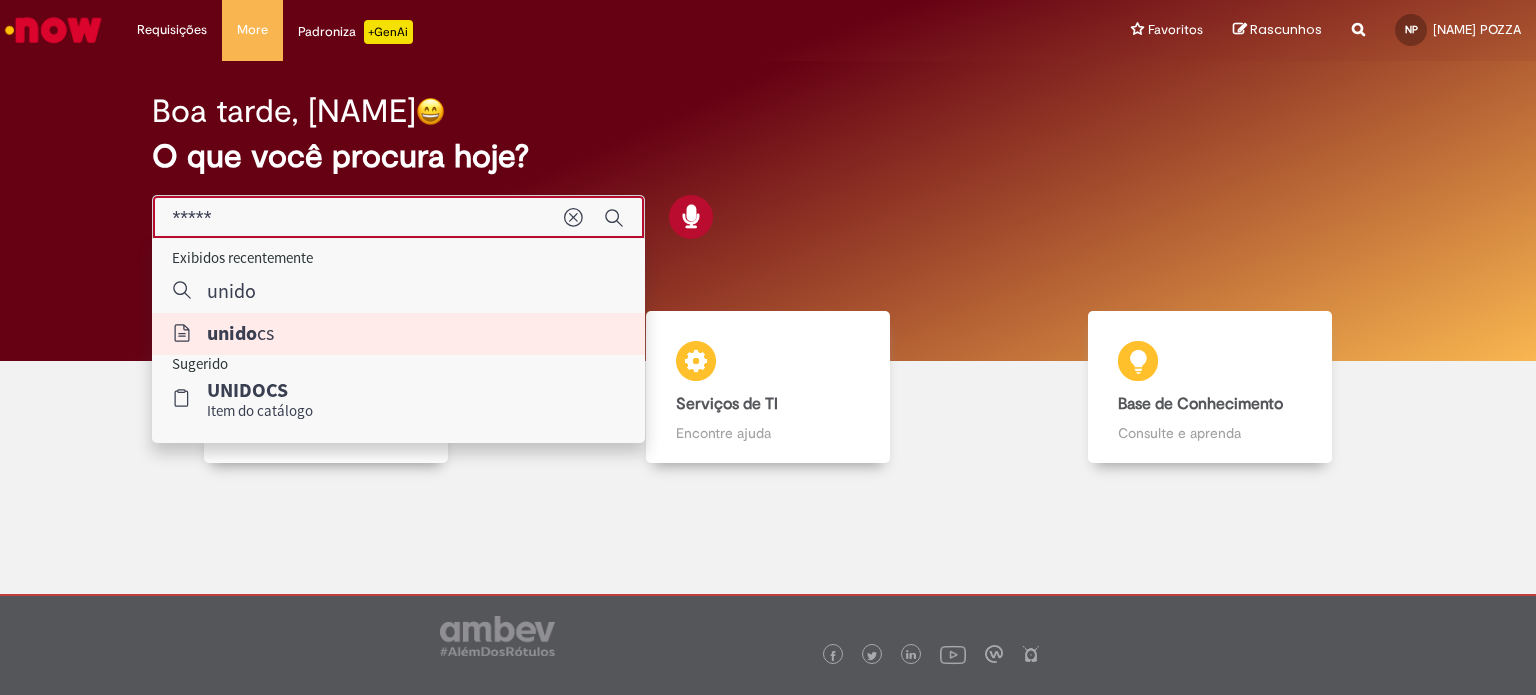 type on "*******" 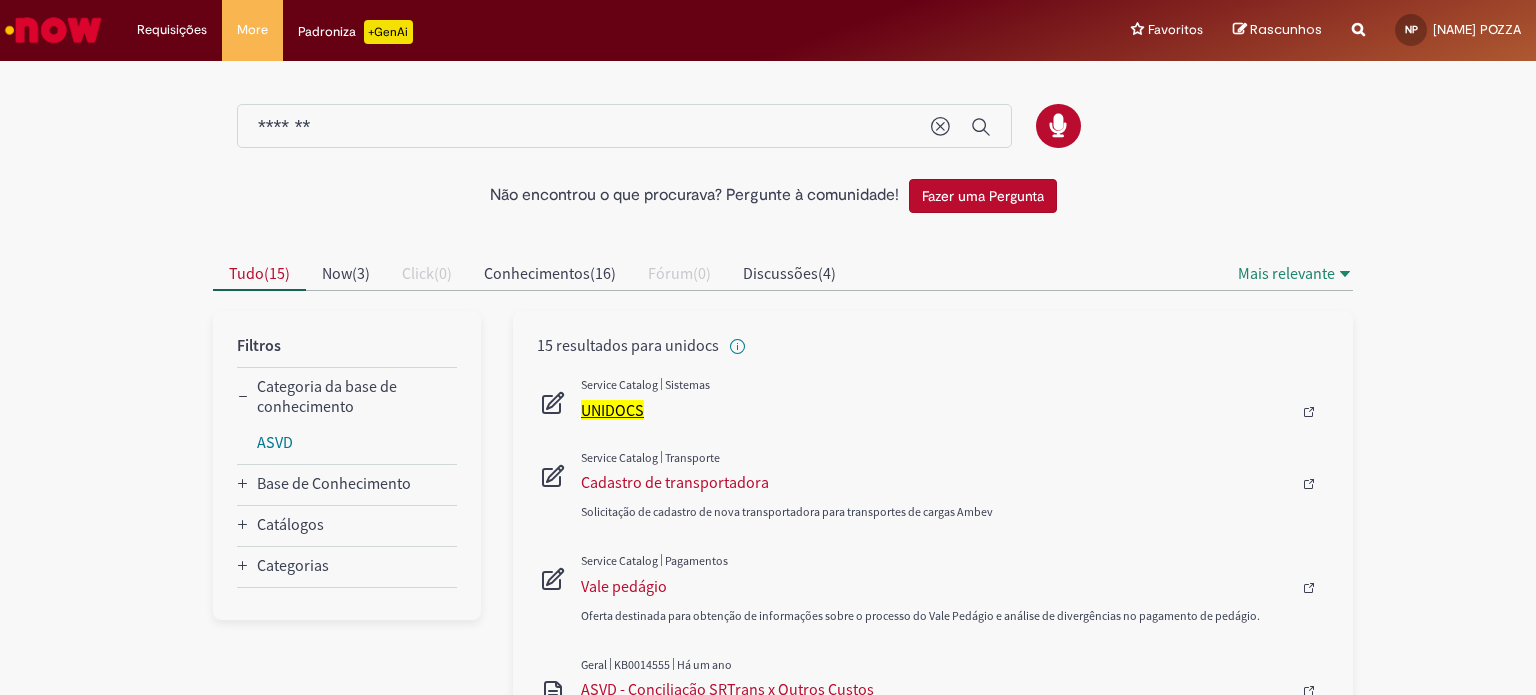 click on "UNIDOCS" at bounding box center (612, 410) 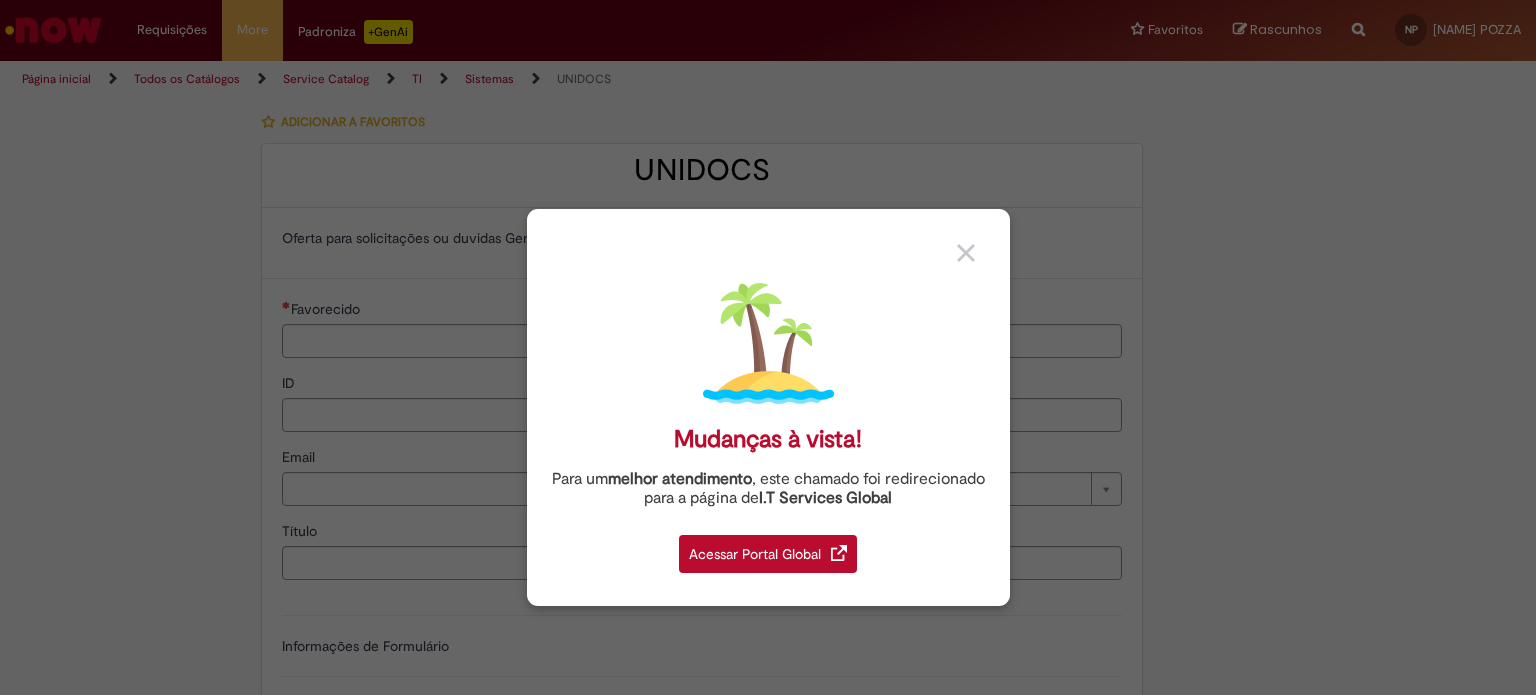 type on "**********" 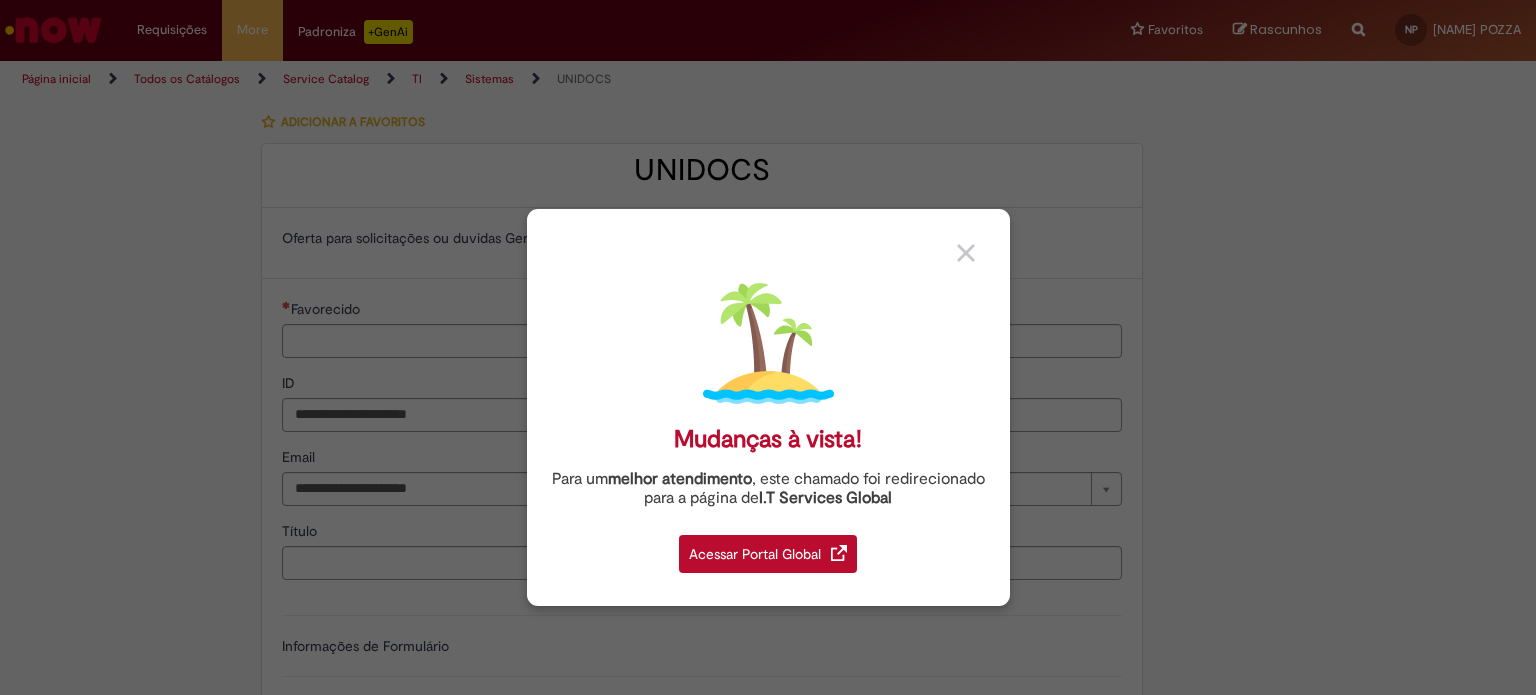 type on "**********" 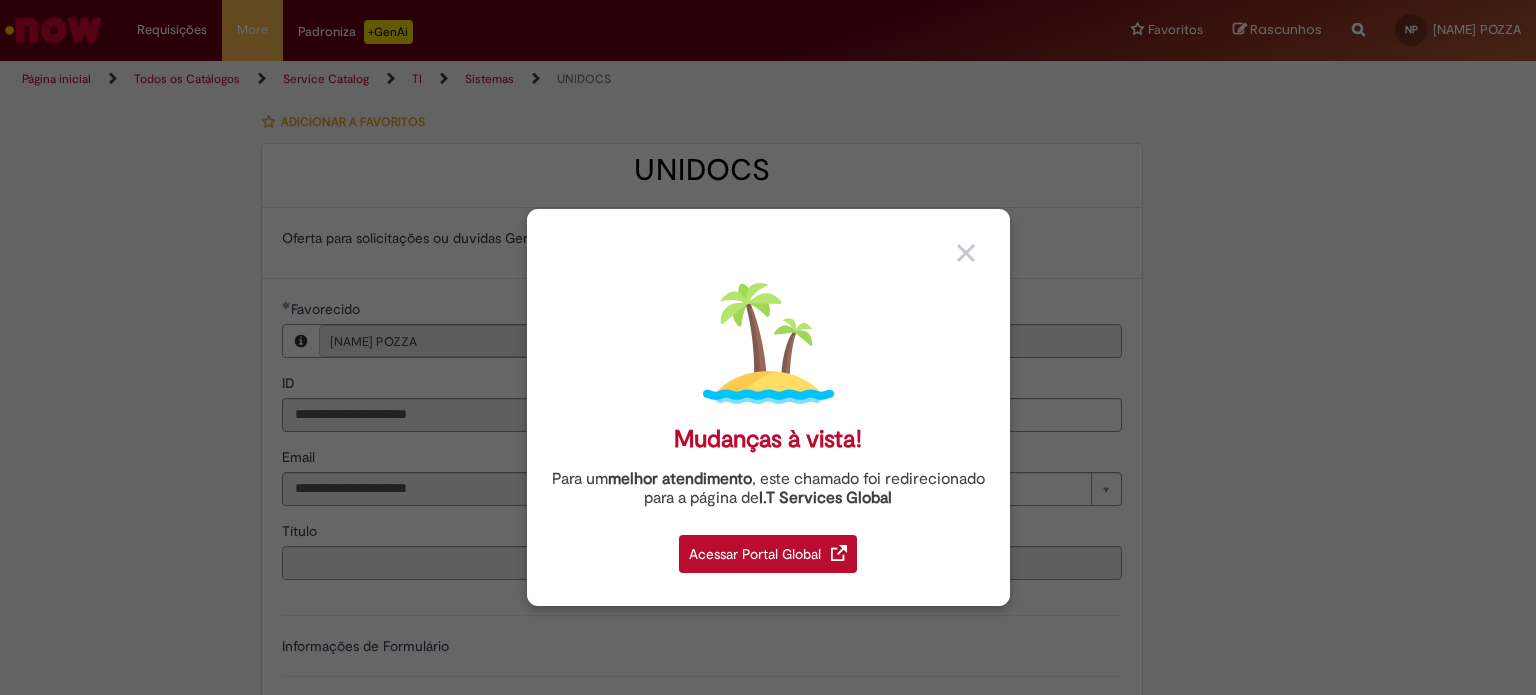 click on "Acessar Portal Global" at bounding box center (768, 554) 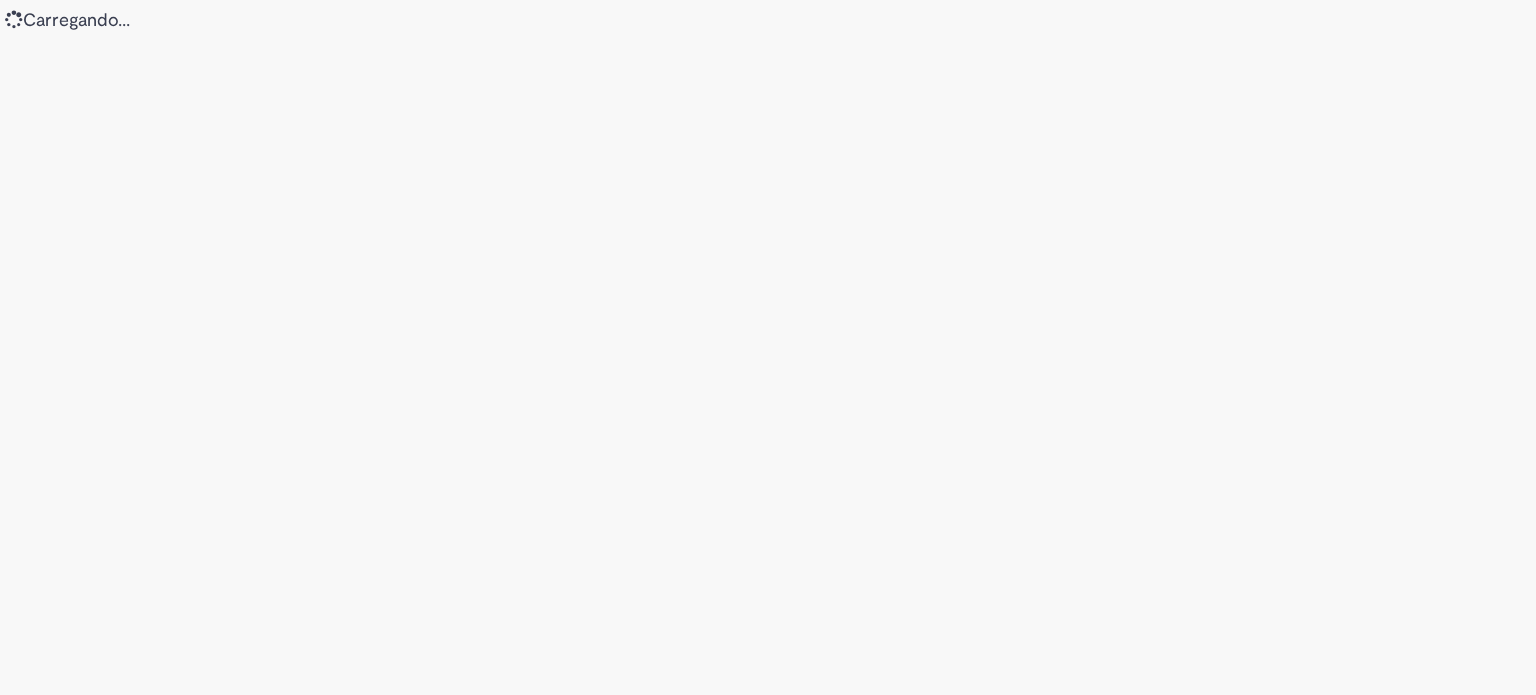 scroll, scrollTop: 0, scrollLeft: 0, axis: both 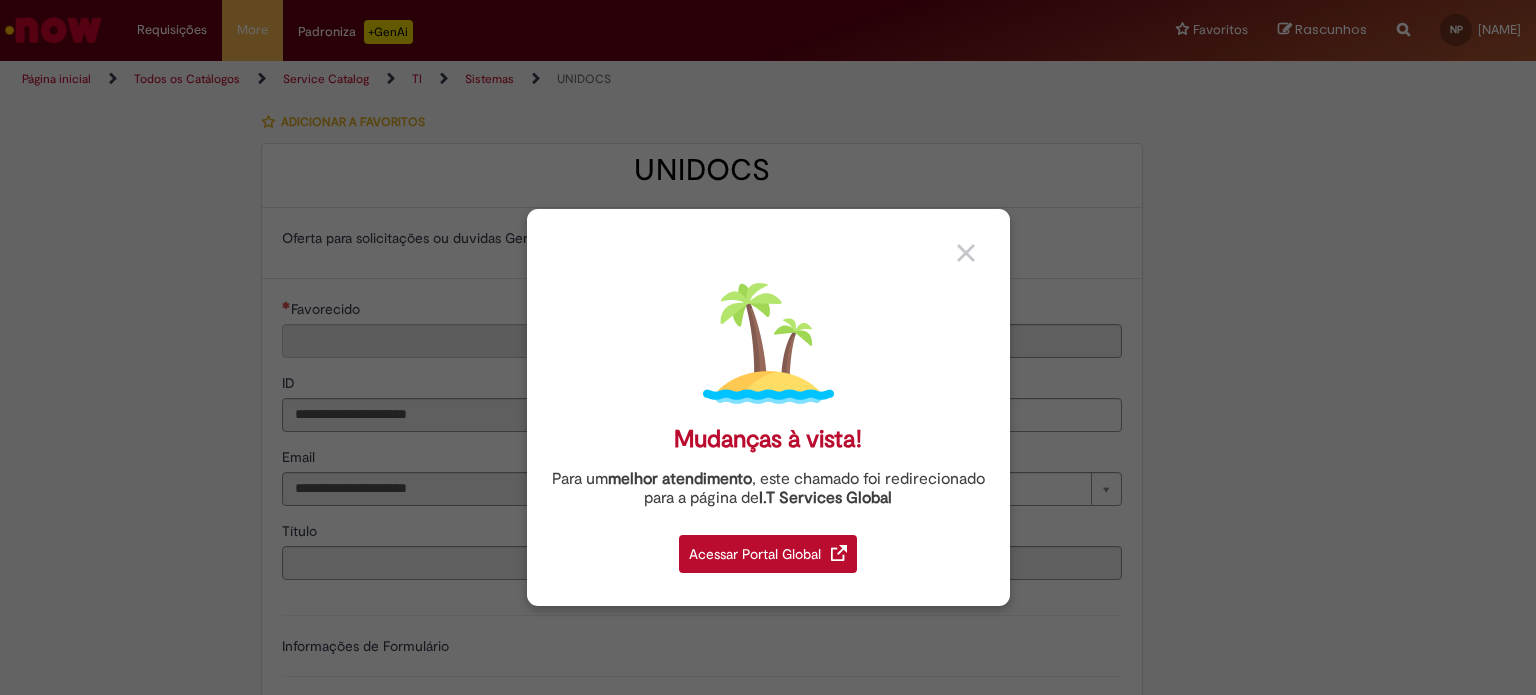 type on "**********" 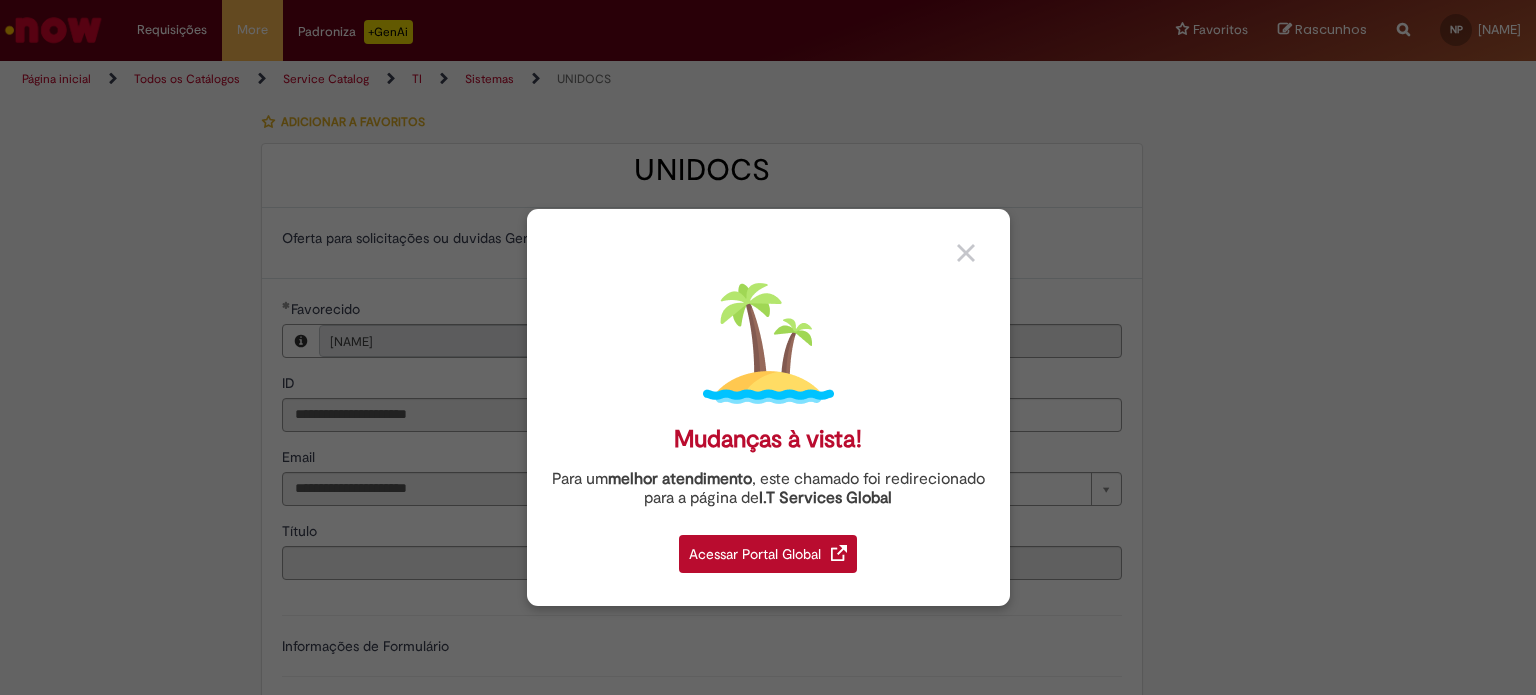 type on "**********" 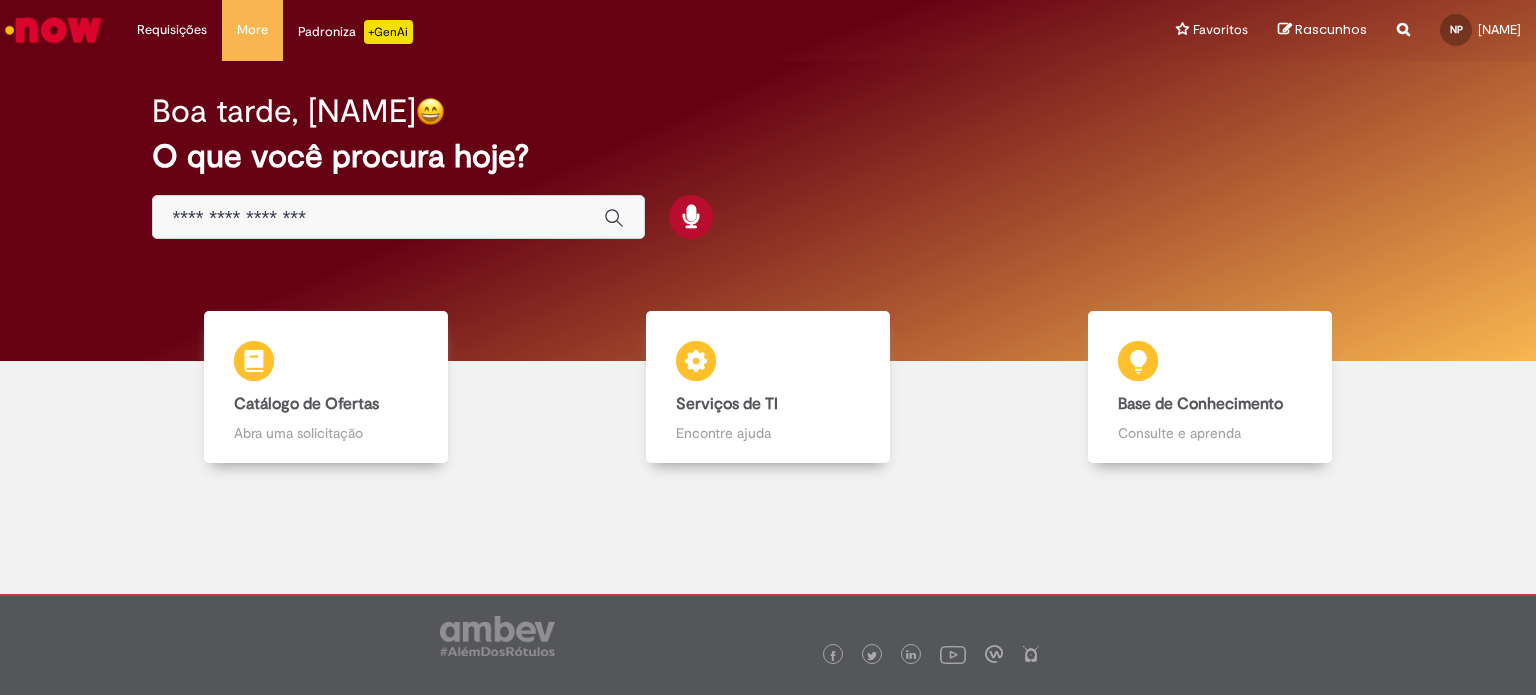 click at bounding box center (398, 217) 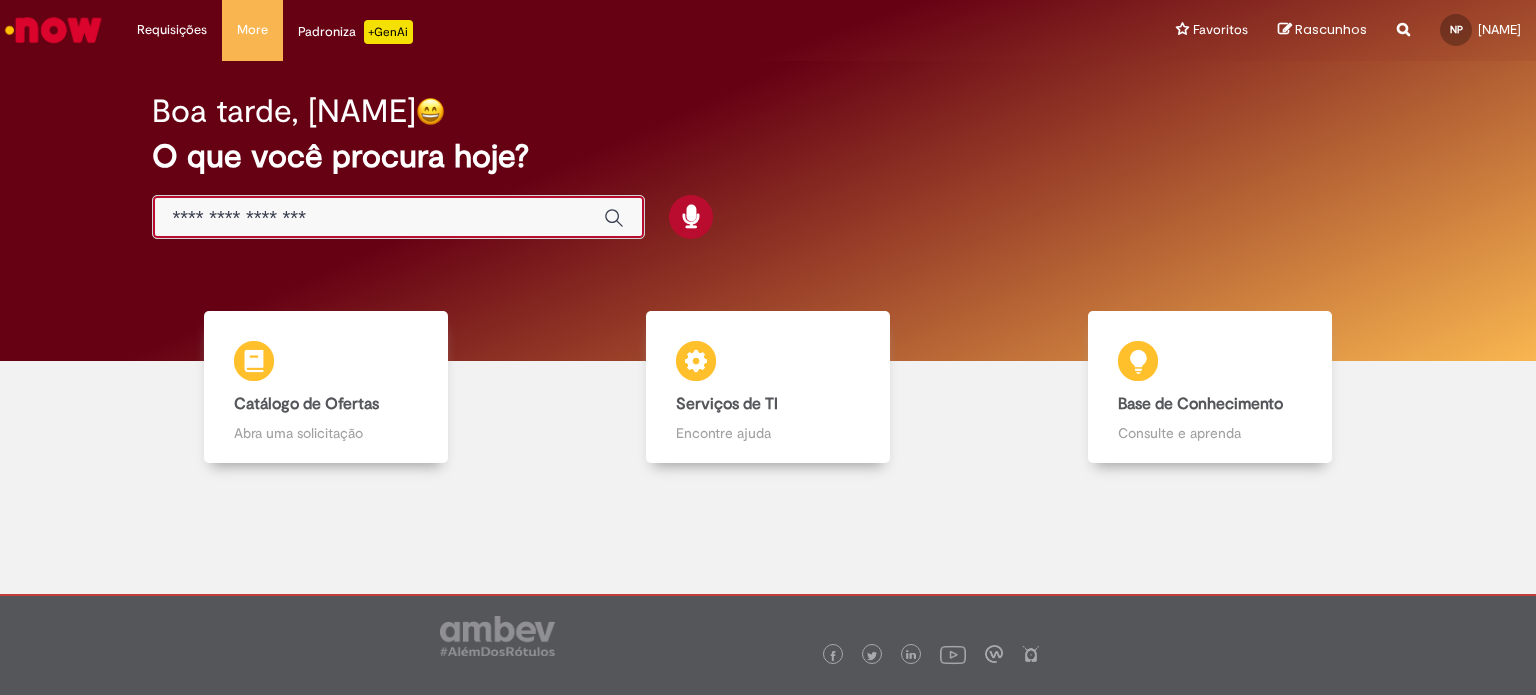 click at bounding box center (378, 218) 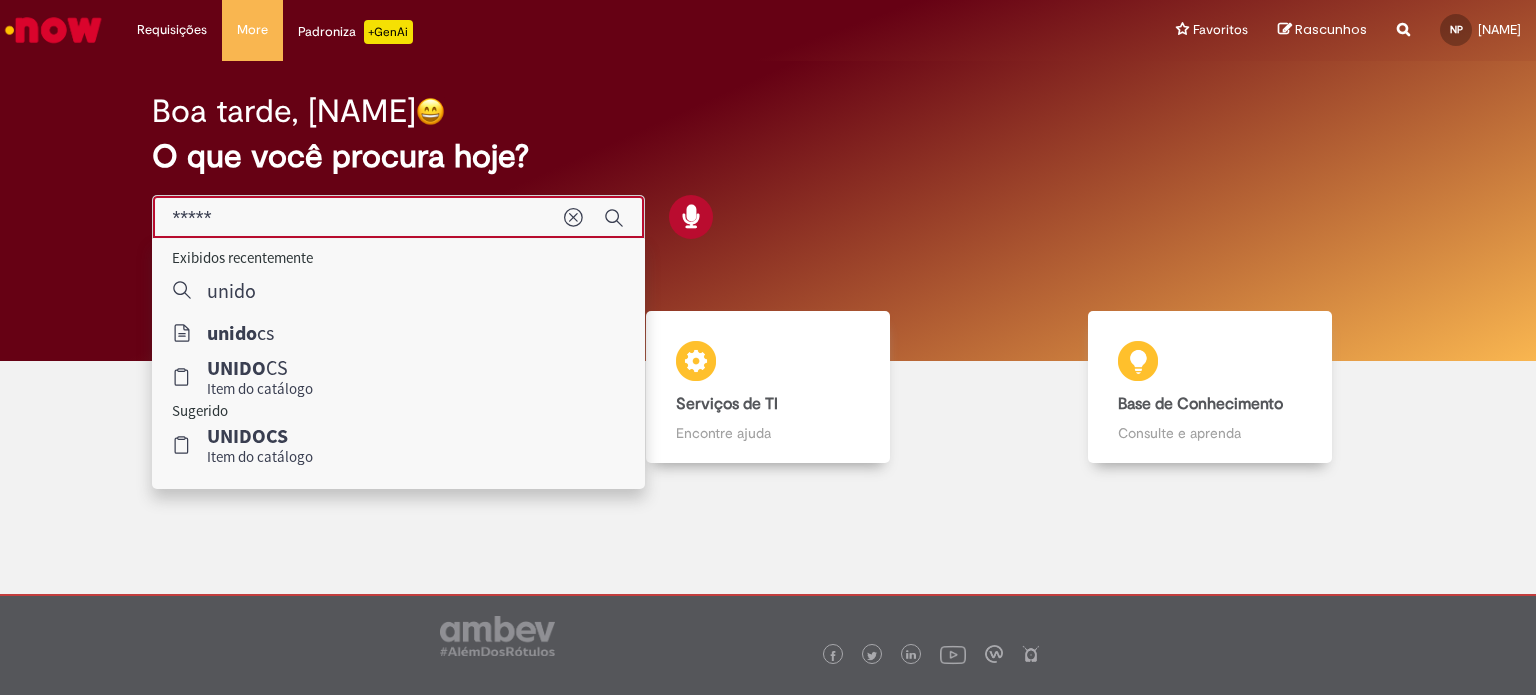 type on "*******" 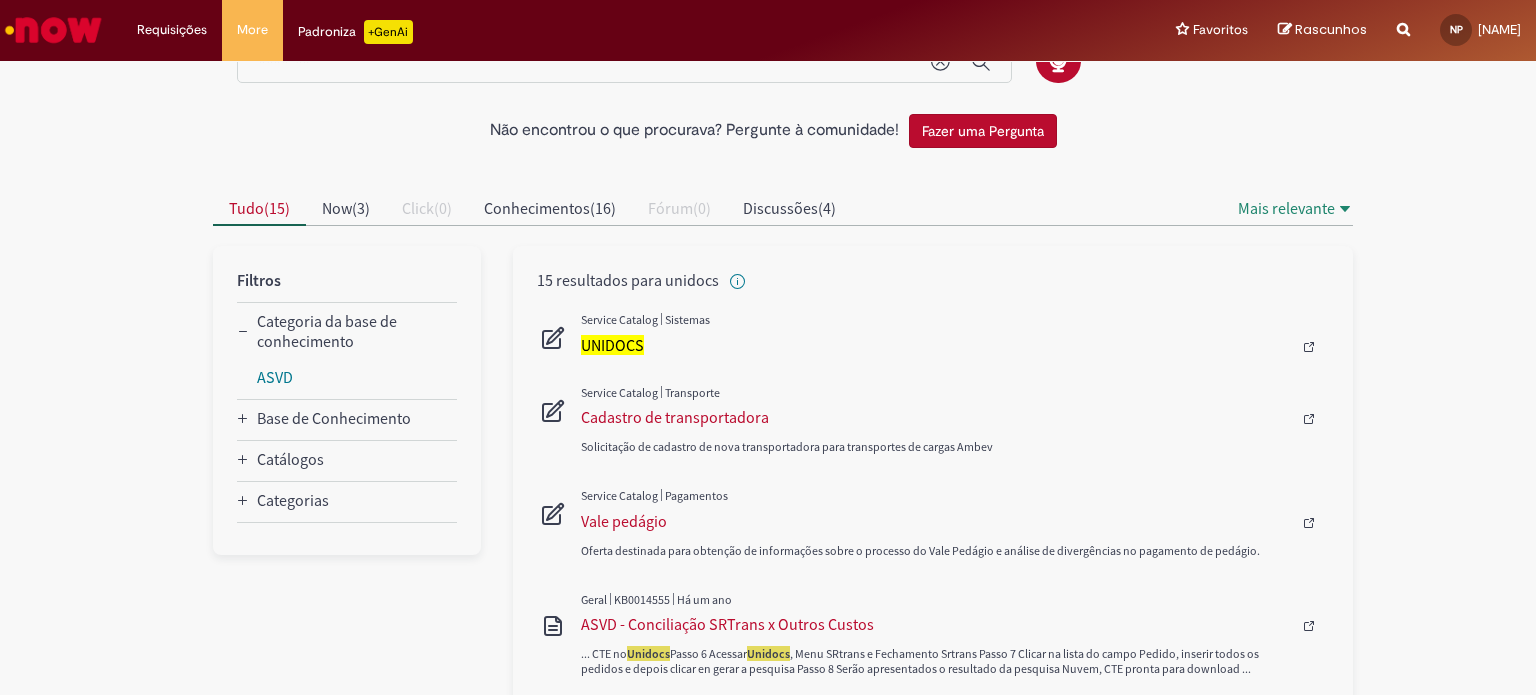 scroll, scrollTop: 100, scrollLeft: 0, axis: vertical 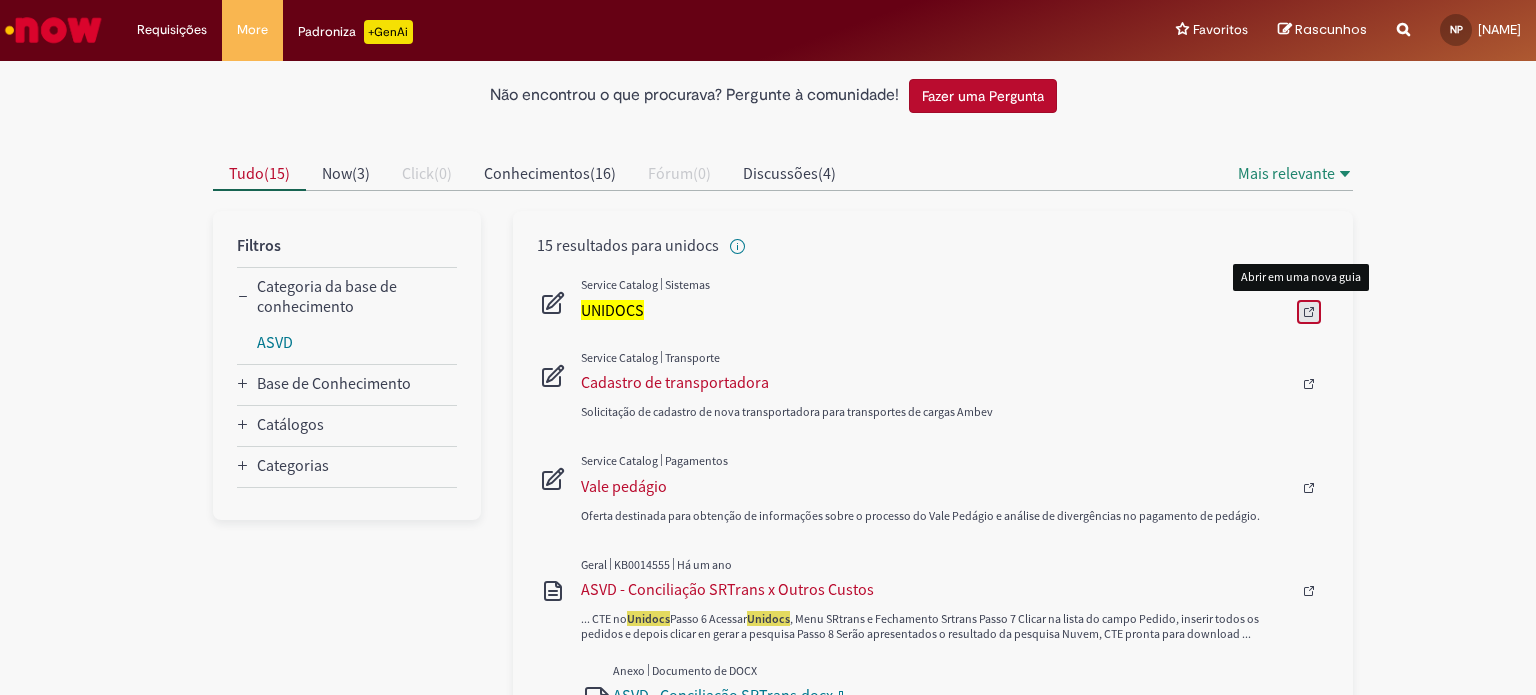 click 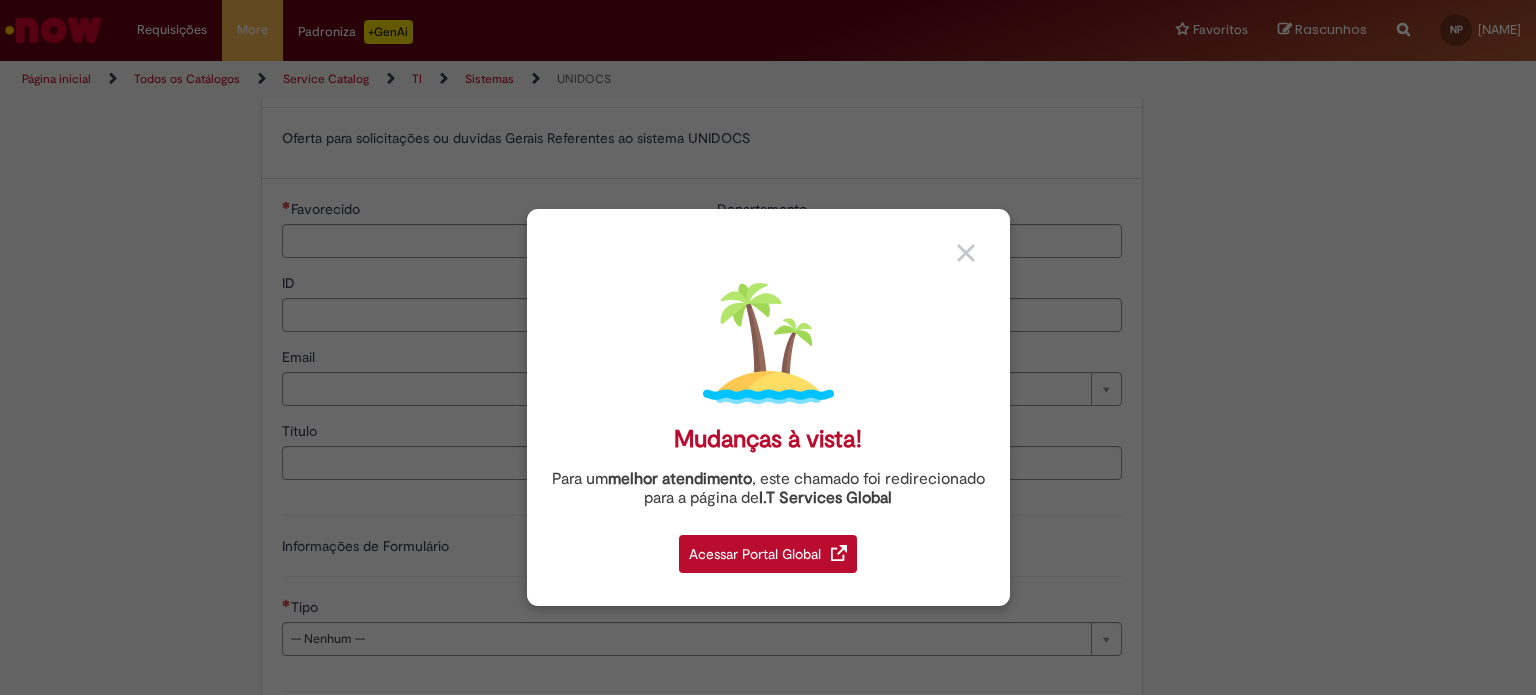 type on "**********" 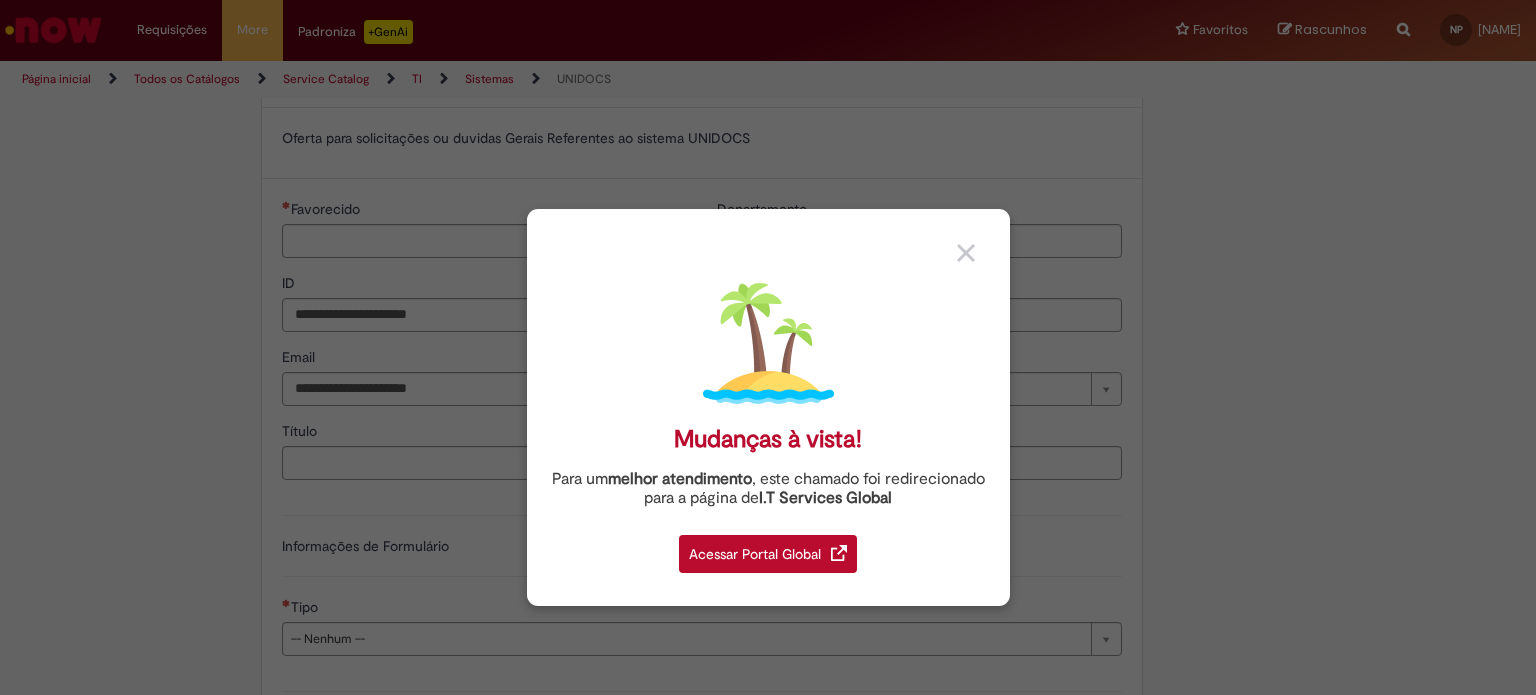 scroll, scrollTop: 0, scrollLeft: 0, axis: both 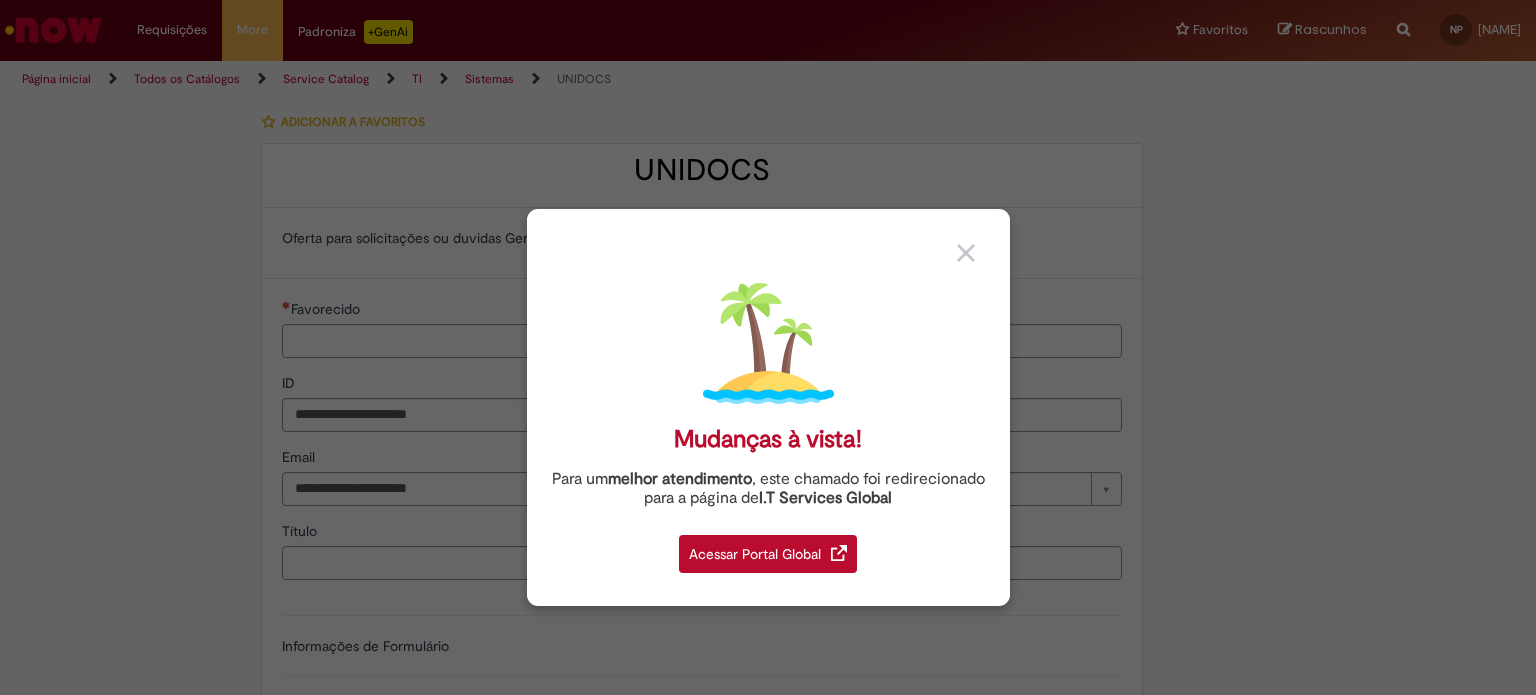 type on "**********" 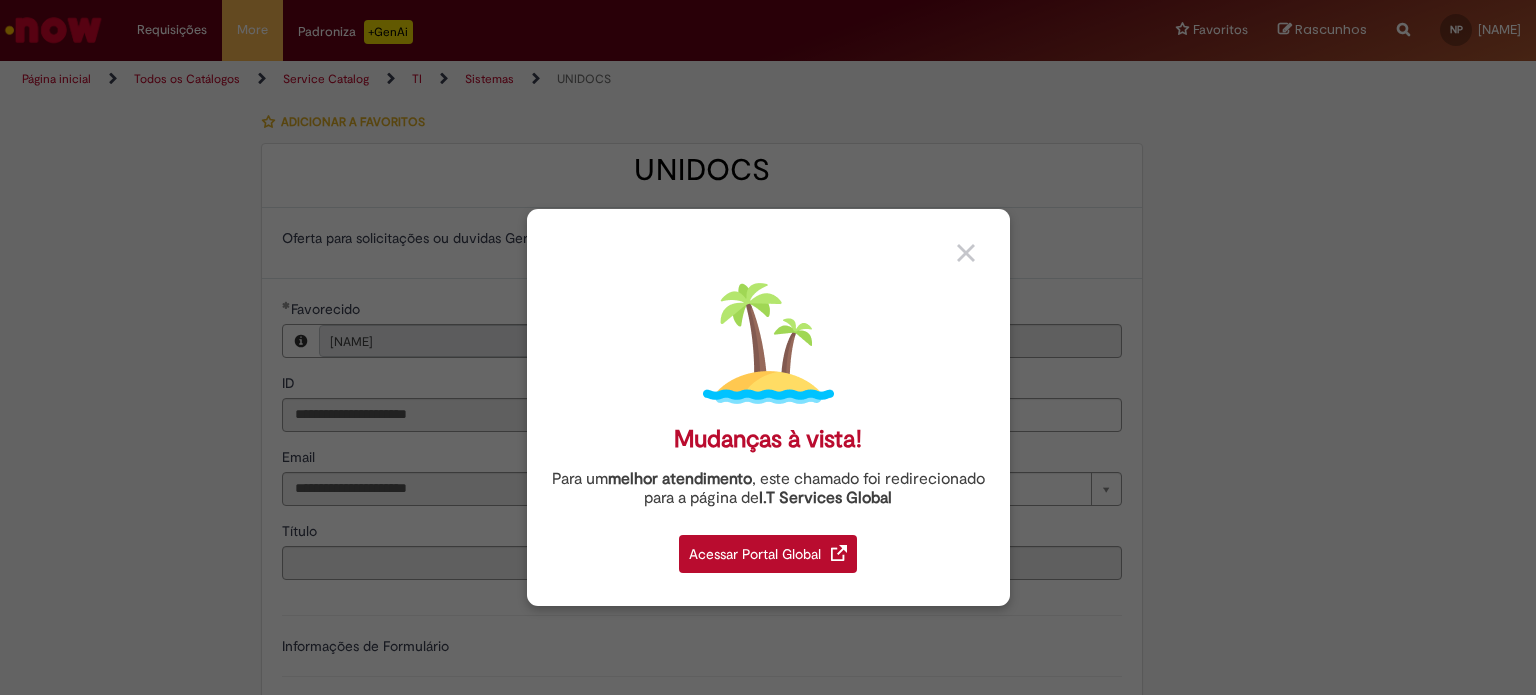 type on "**********" 